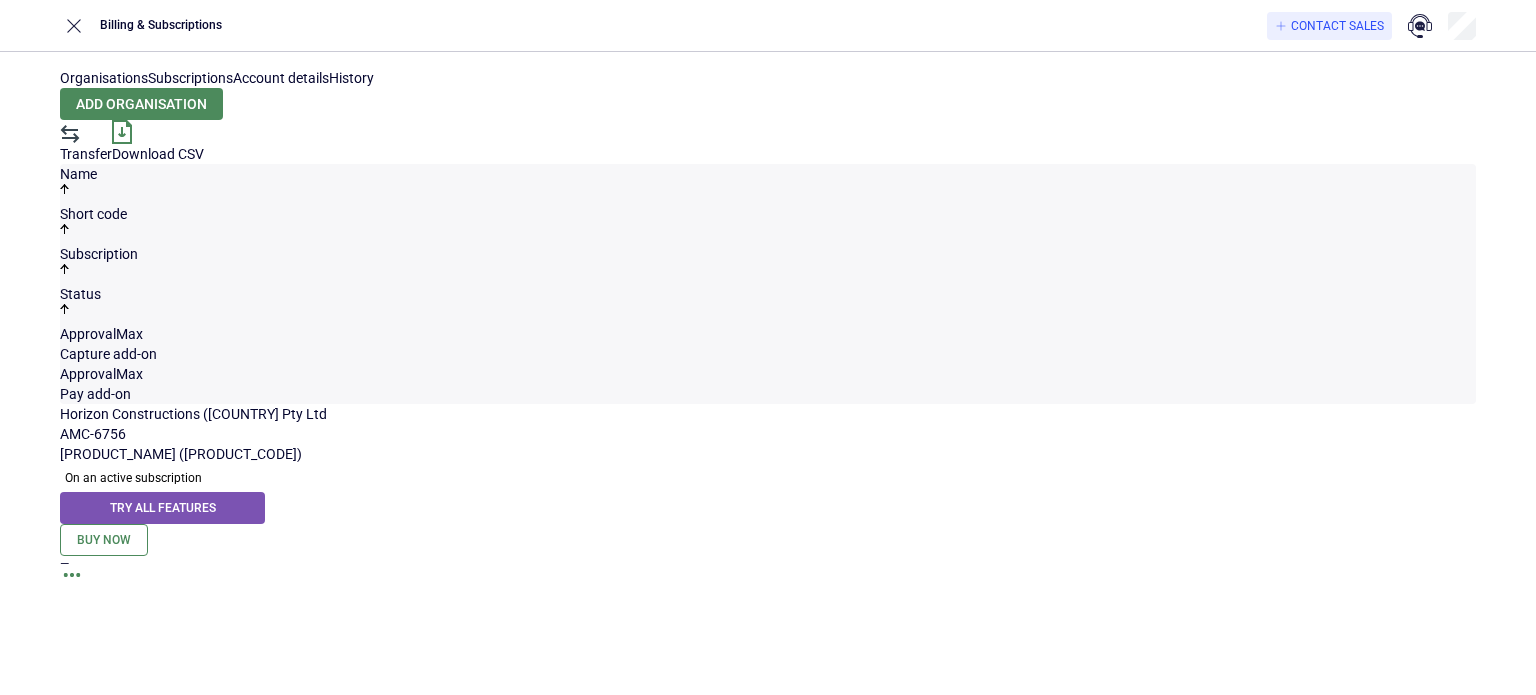 scroll, scrollTop: 0, scrollLeft: 0, axis: both 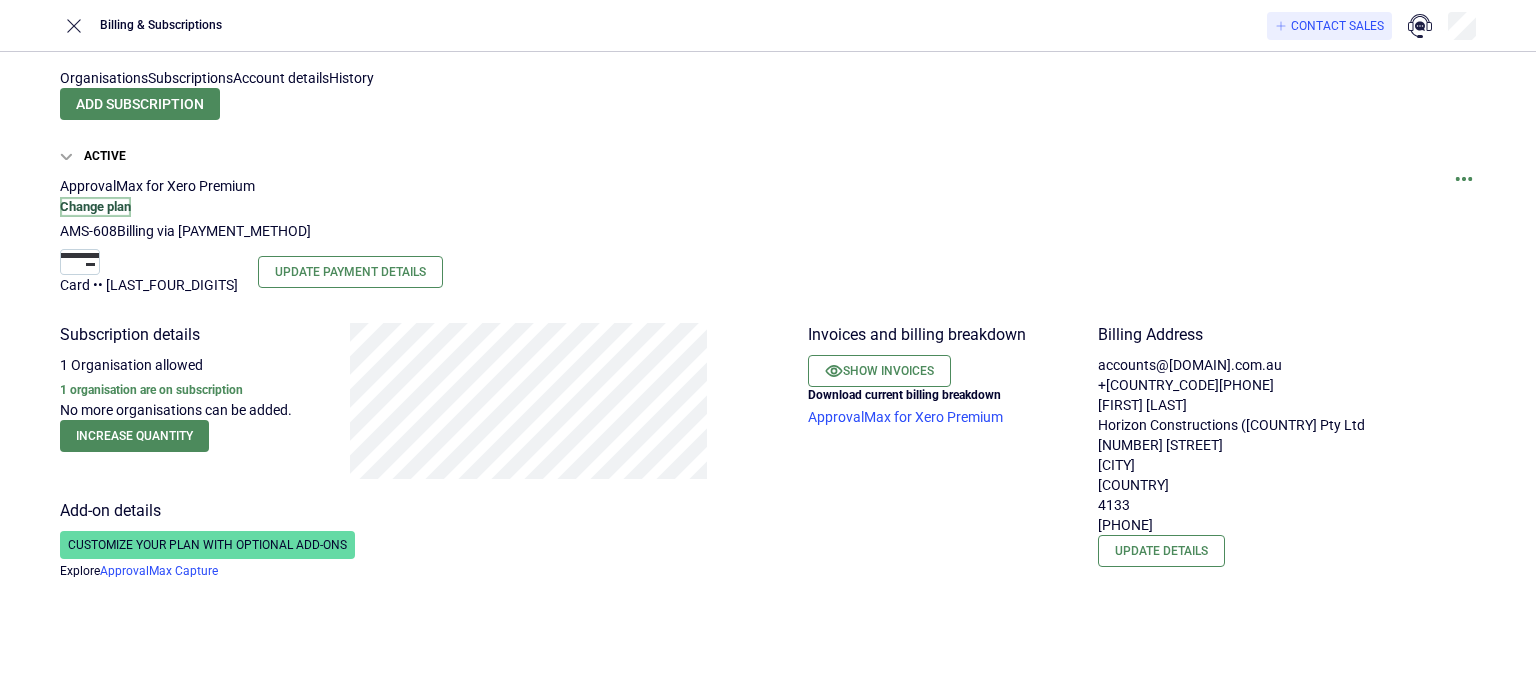 click on "Change plan" at bounding box center (95, 207) 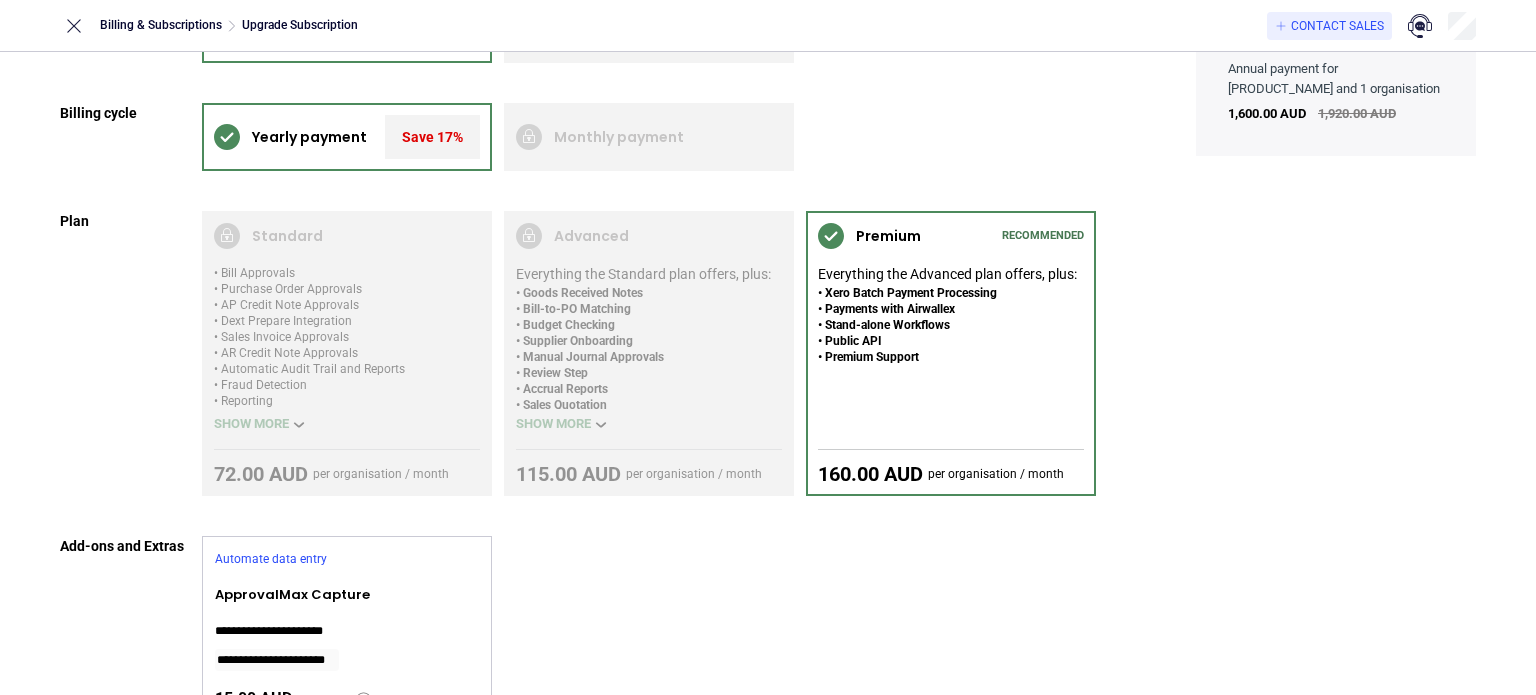 scroll, scrollTop: 0, scrollLeft: 0, axis: both 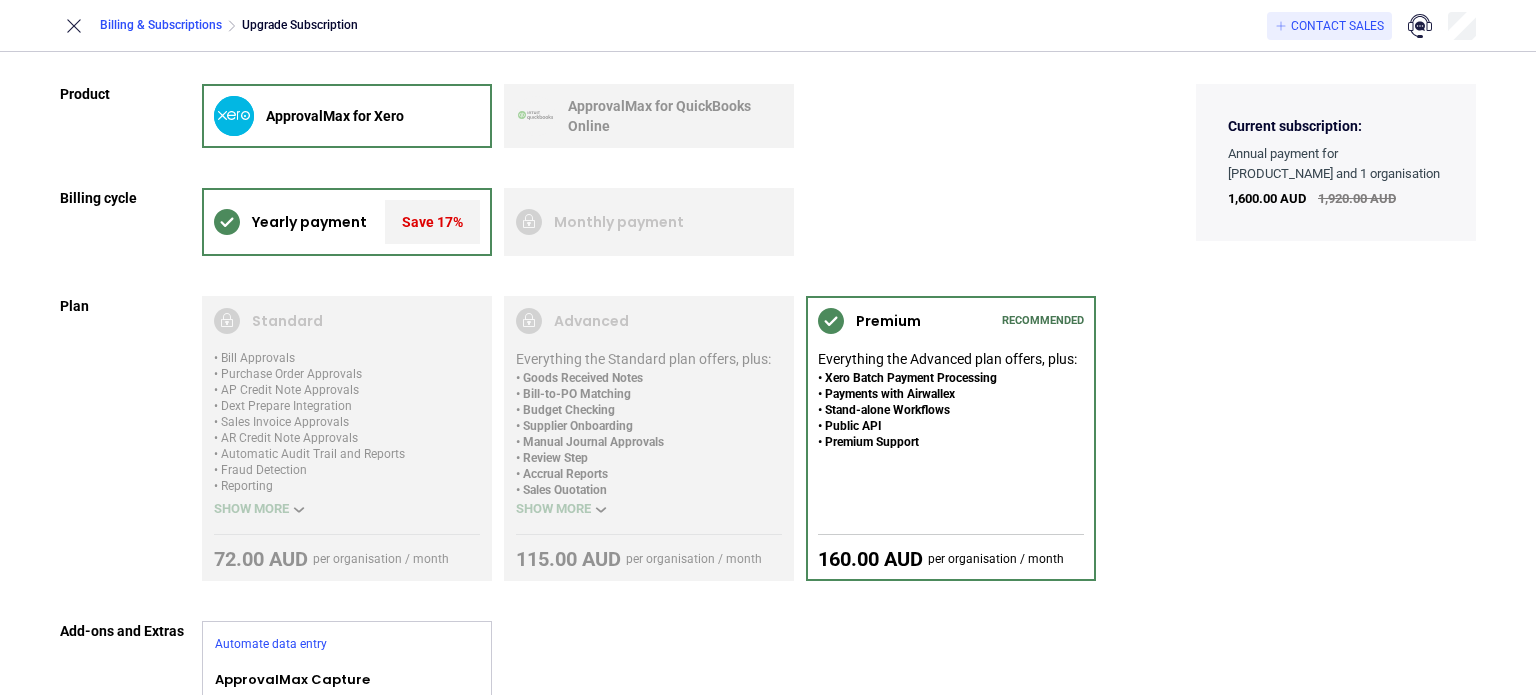 click on "Billing & Subscriptions" at bounding box center (161, 25) 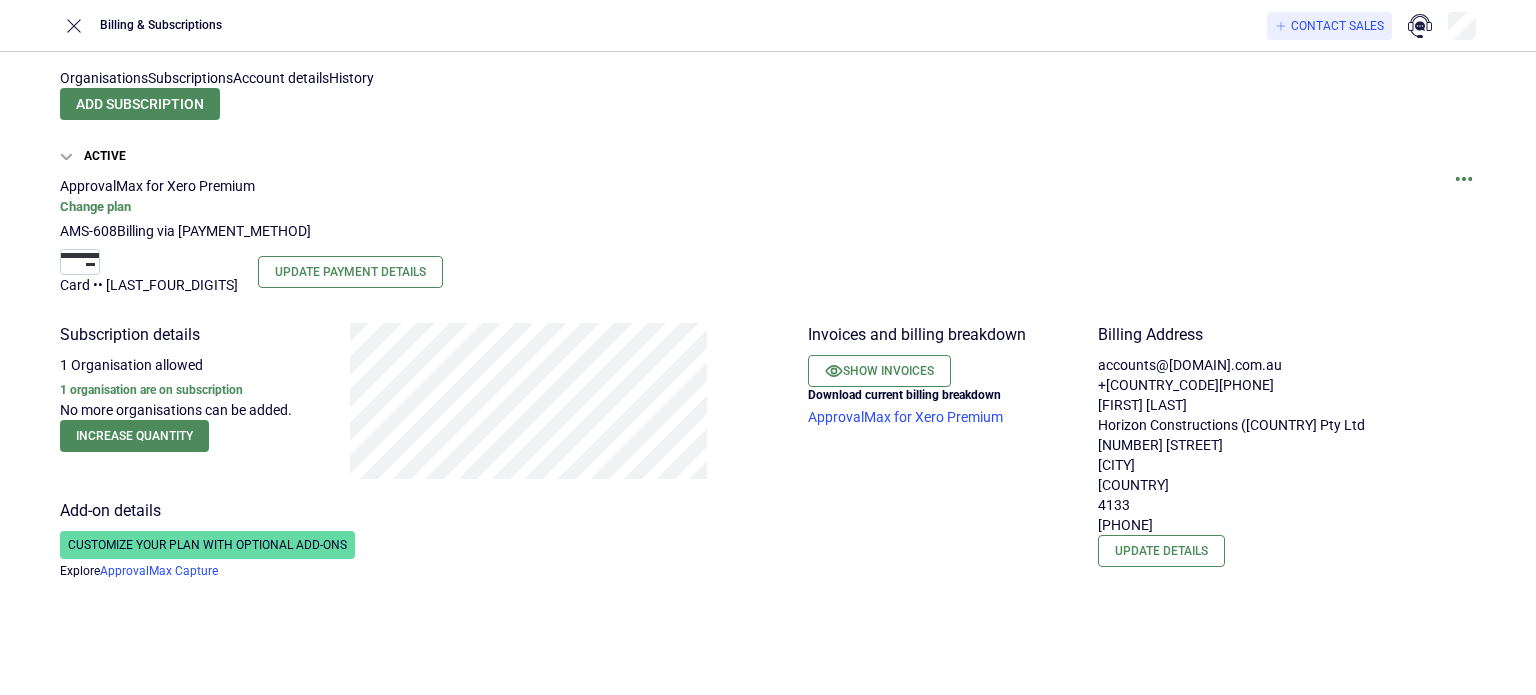 click at bounding box center (1464, 186) 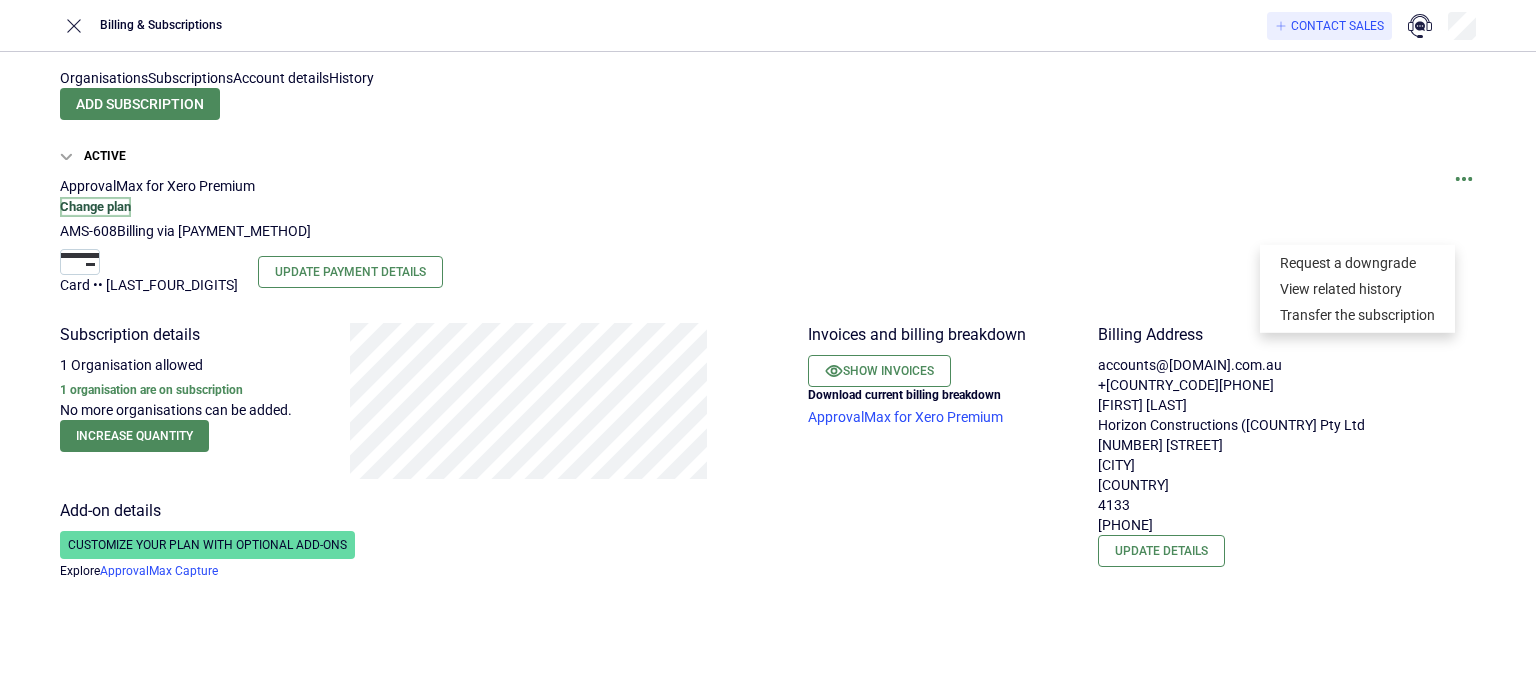 click on "Change plan" at bounding box center (95, 207) 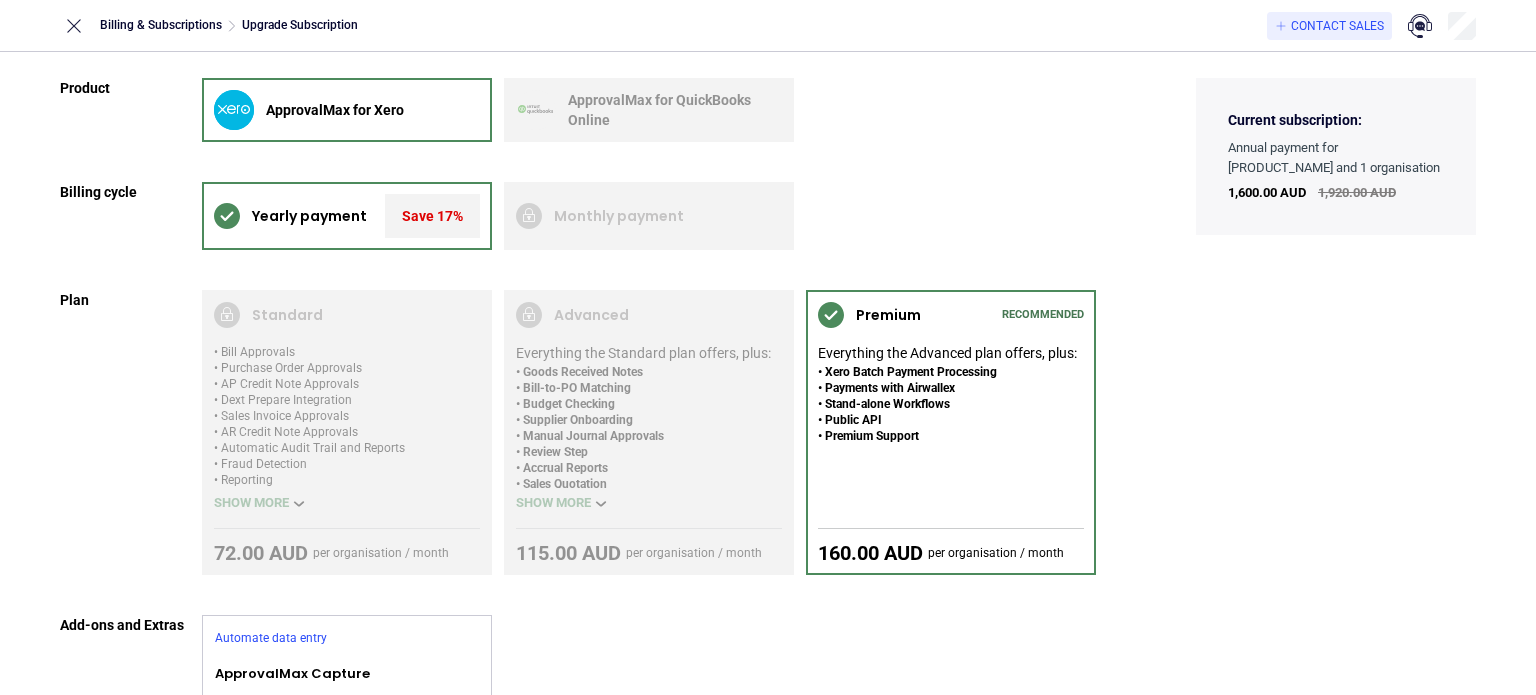 scroll, scrollTop: 0, scrollLeft: 0, axis: both 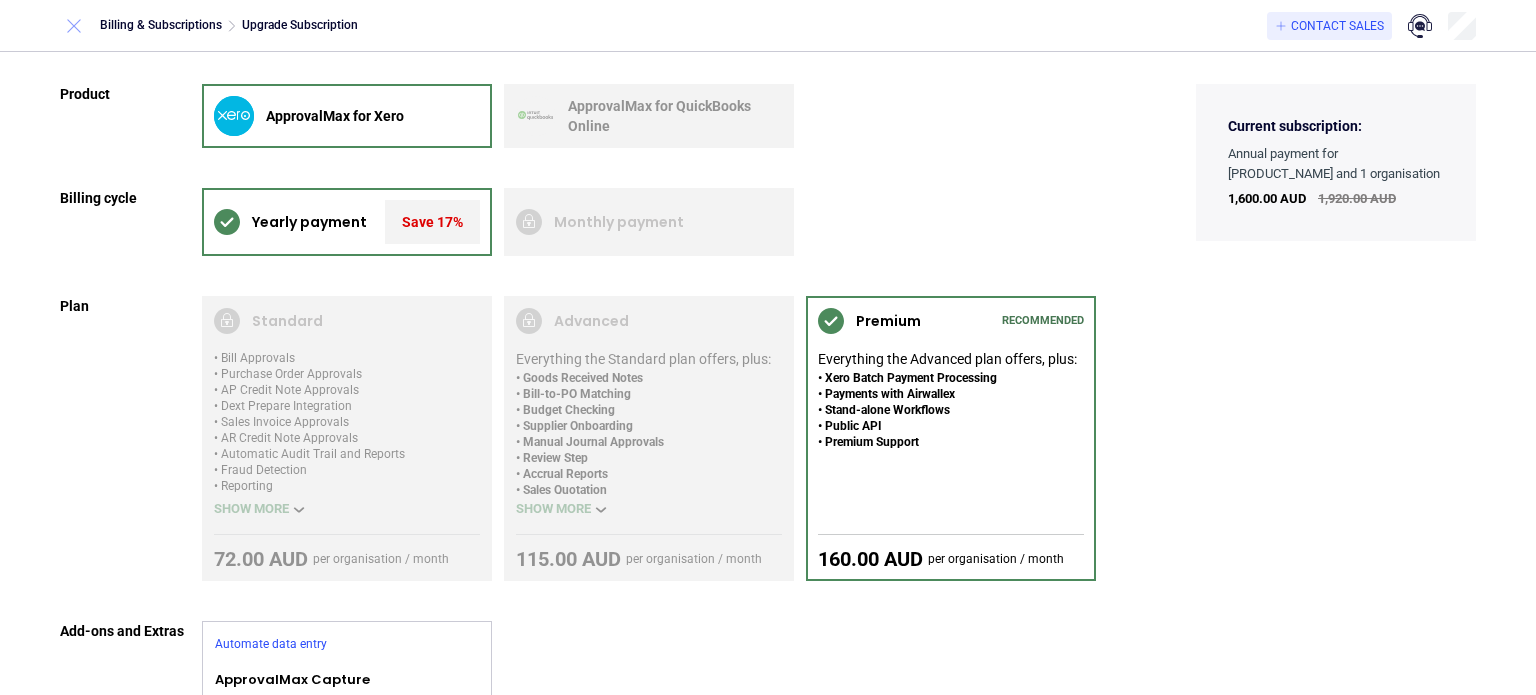 click at bounding box center (74, 26) 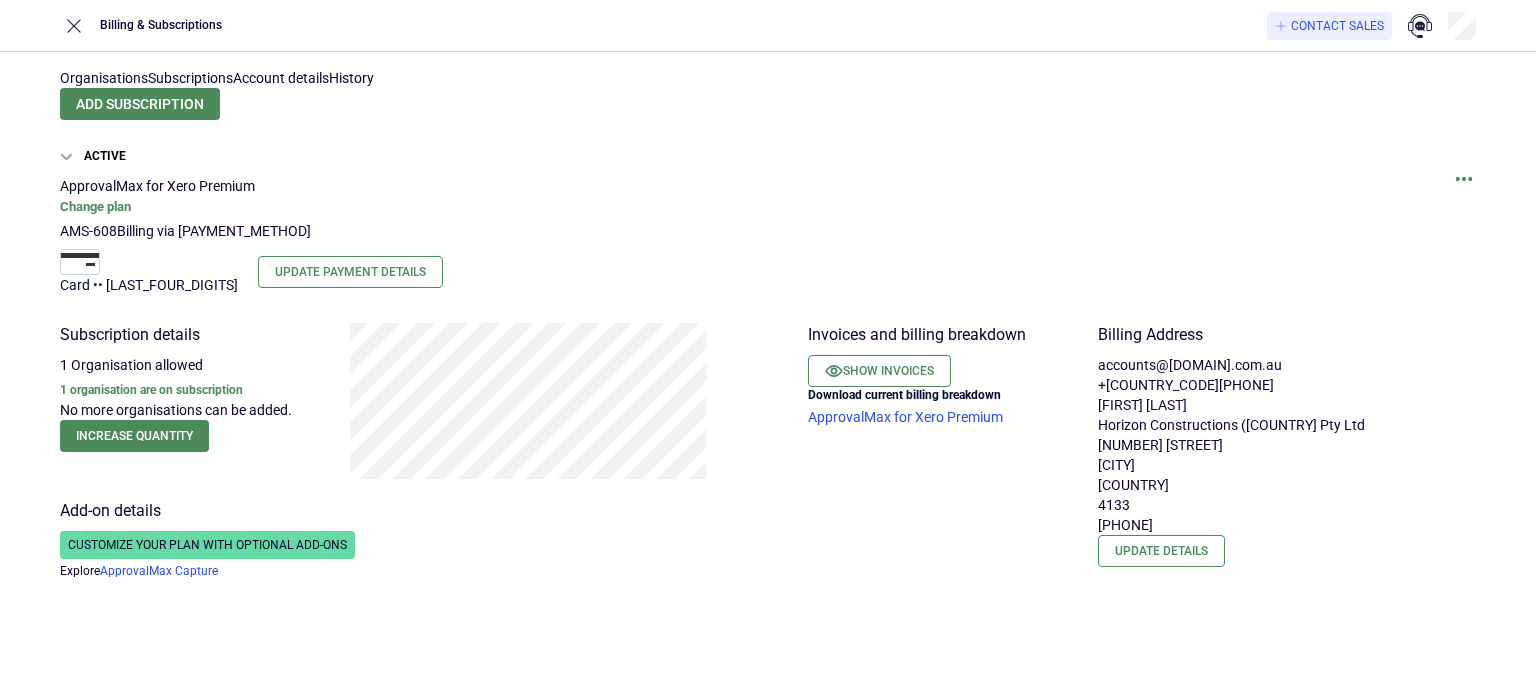 click at bounding box center (1464, 186) 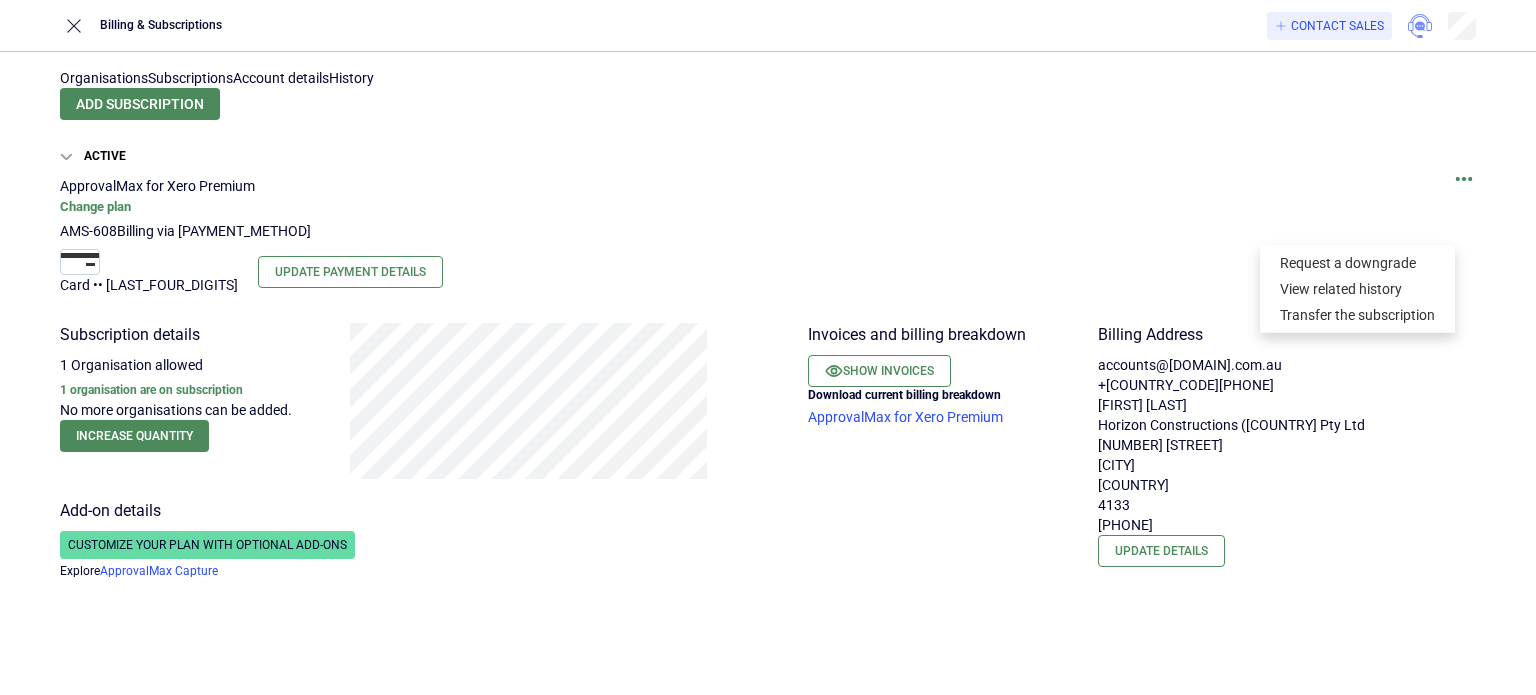click at bounding box center [1420, 26] 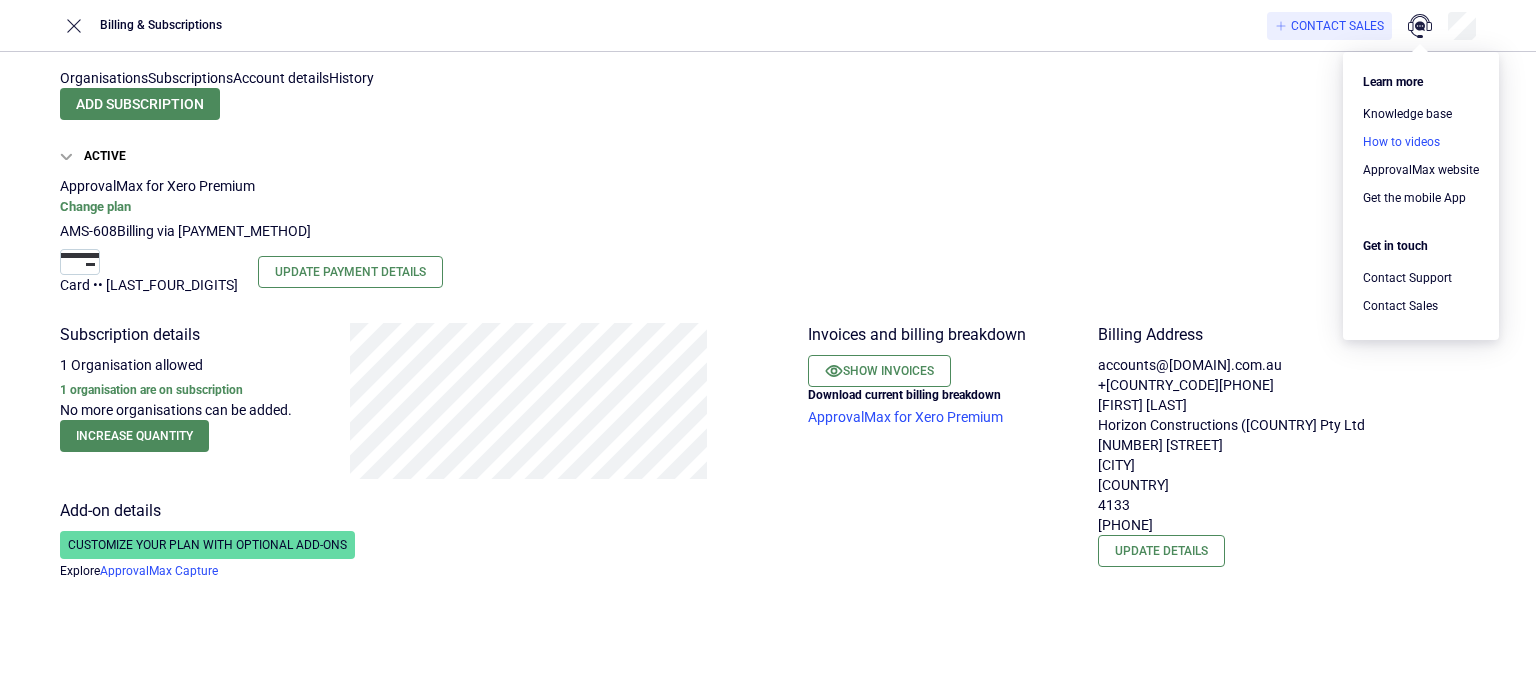 click at bounding box center [1427, 142] 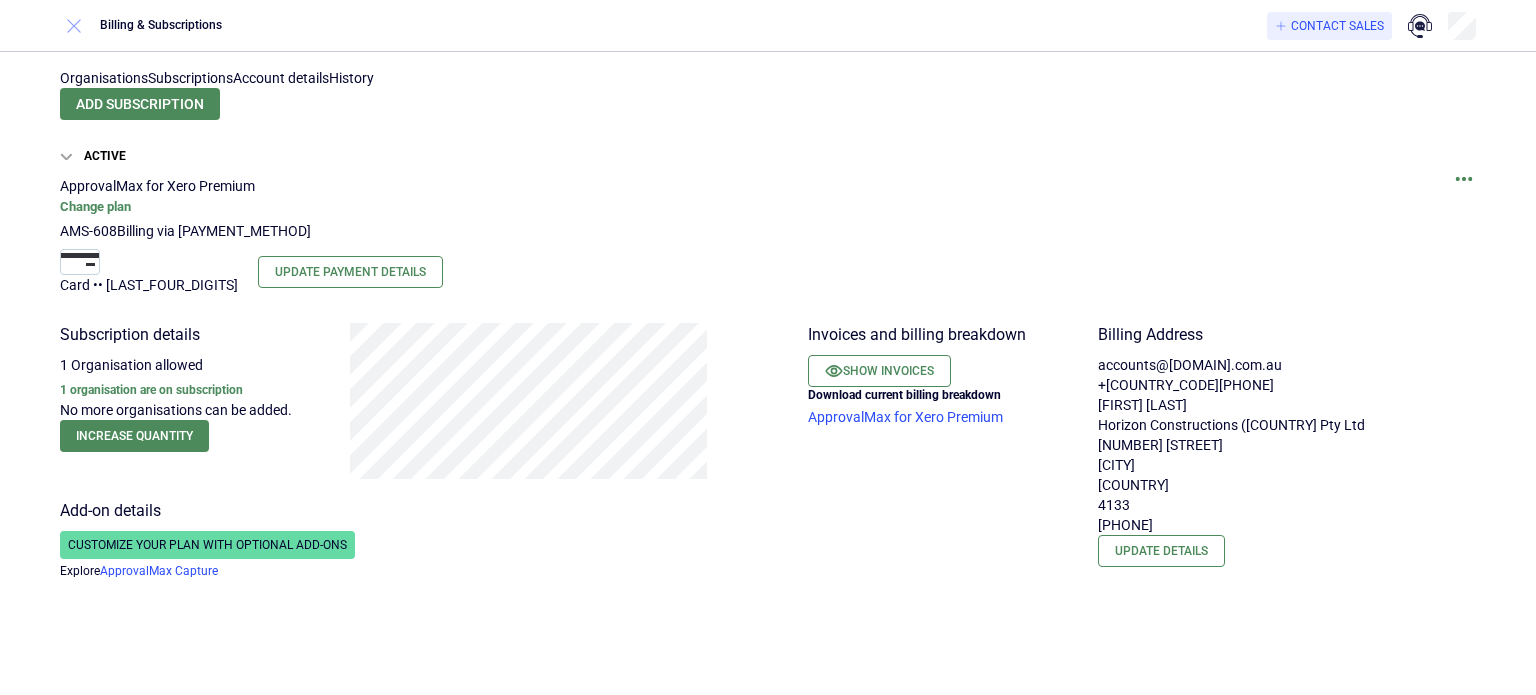 click at bounding box center [74, 26] 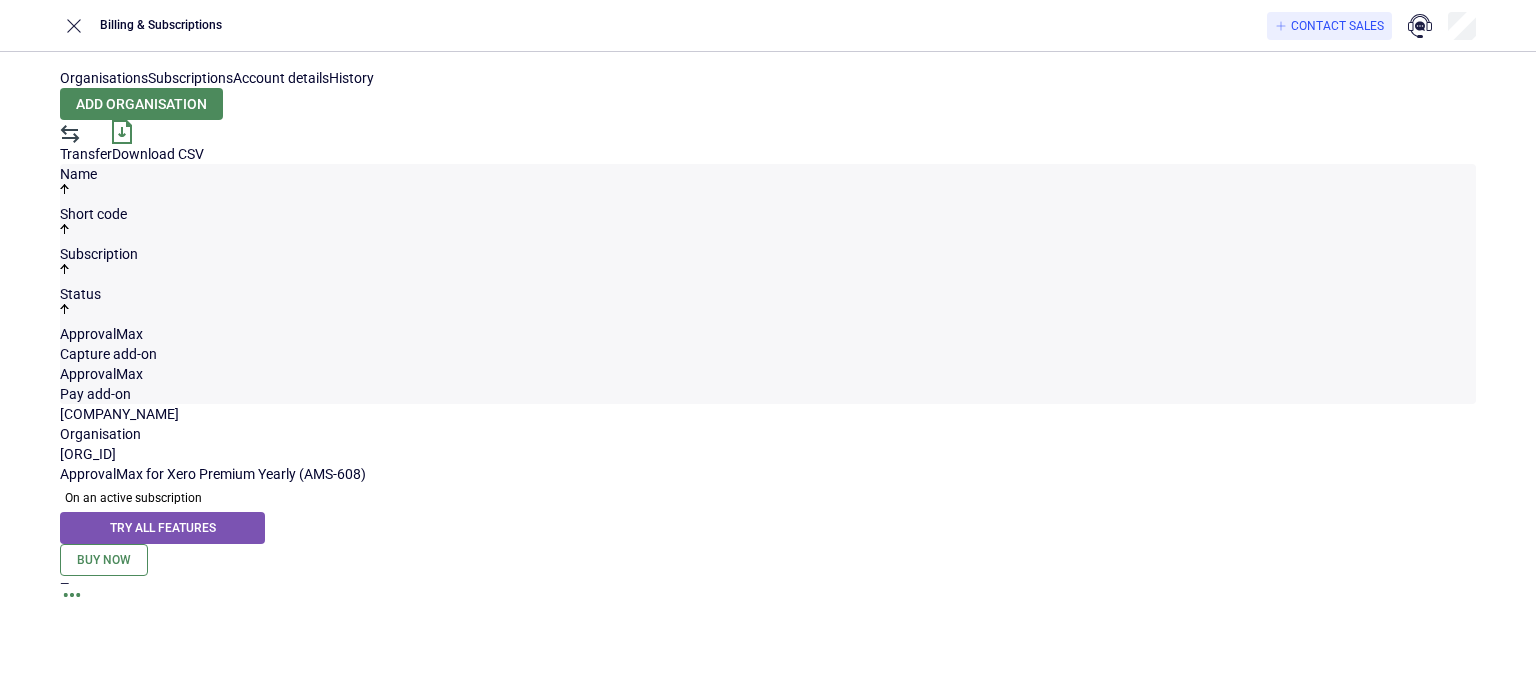 scroll, scrollTop: 0, scrollLeft: 0, axis: both 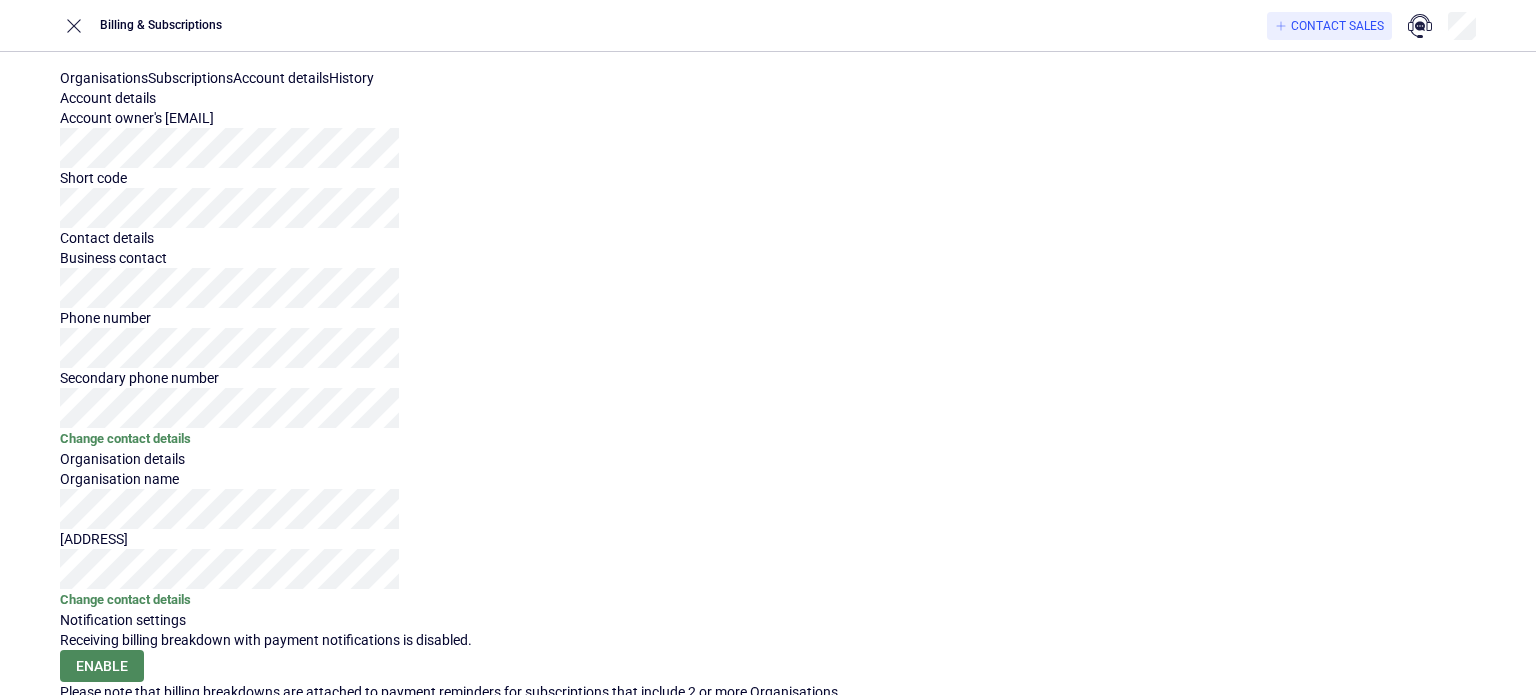 click at bounding box center [72, 705] 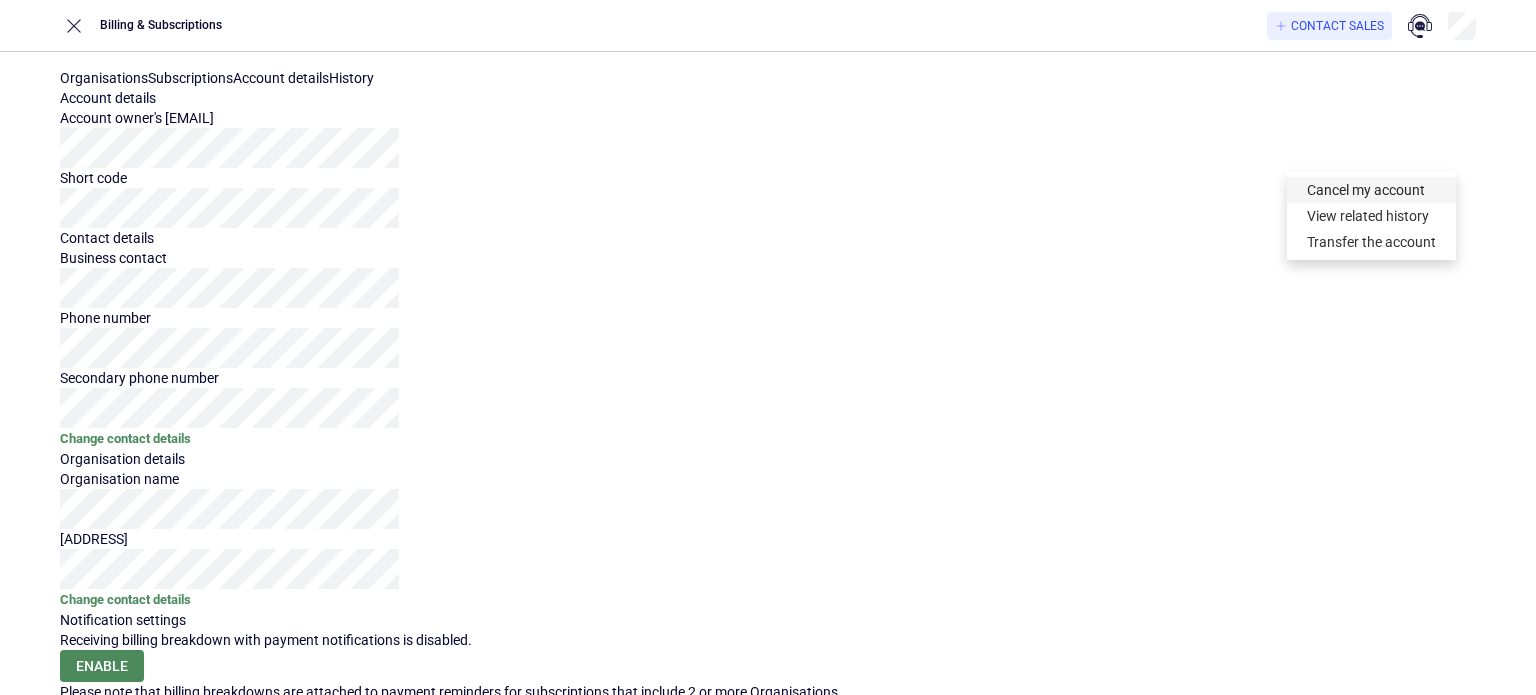 click on "Cancel my account" at bounding box center (1371, 190) 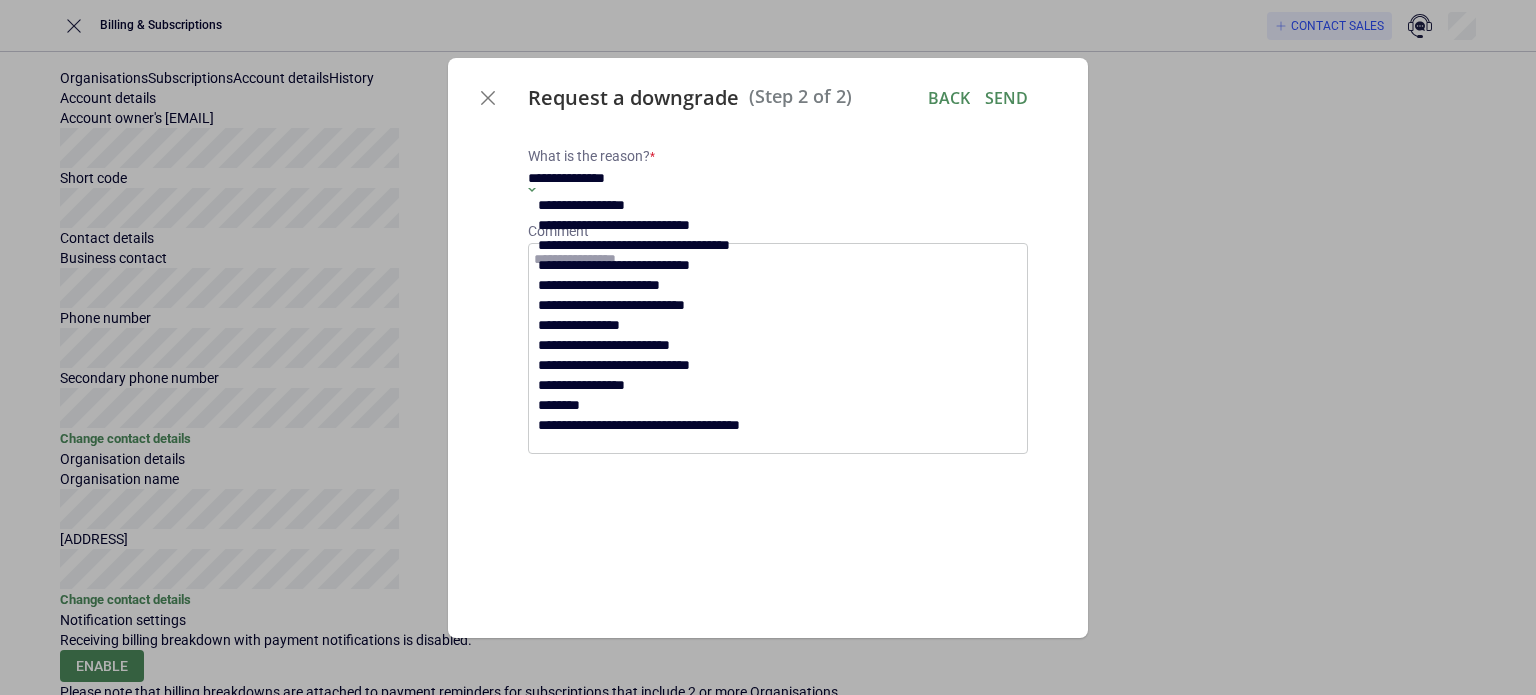 click on "**********" at bounding box center (667, 178) 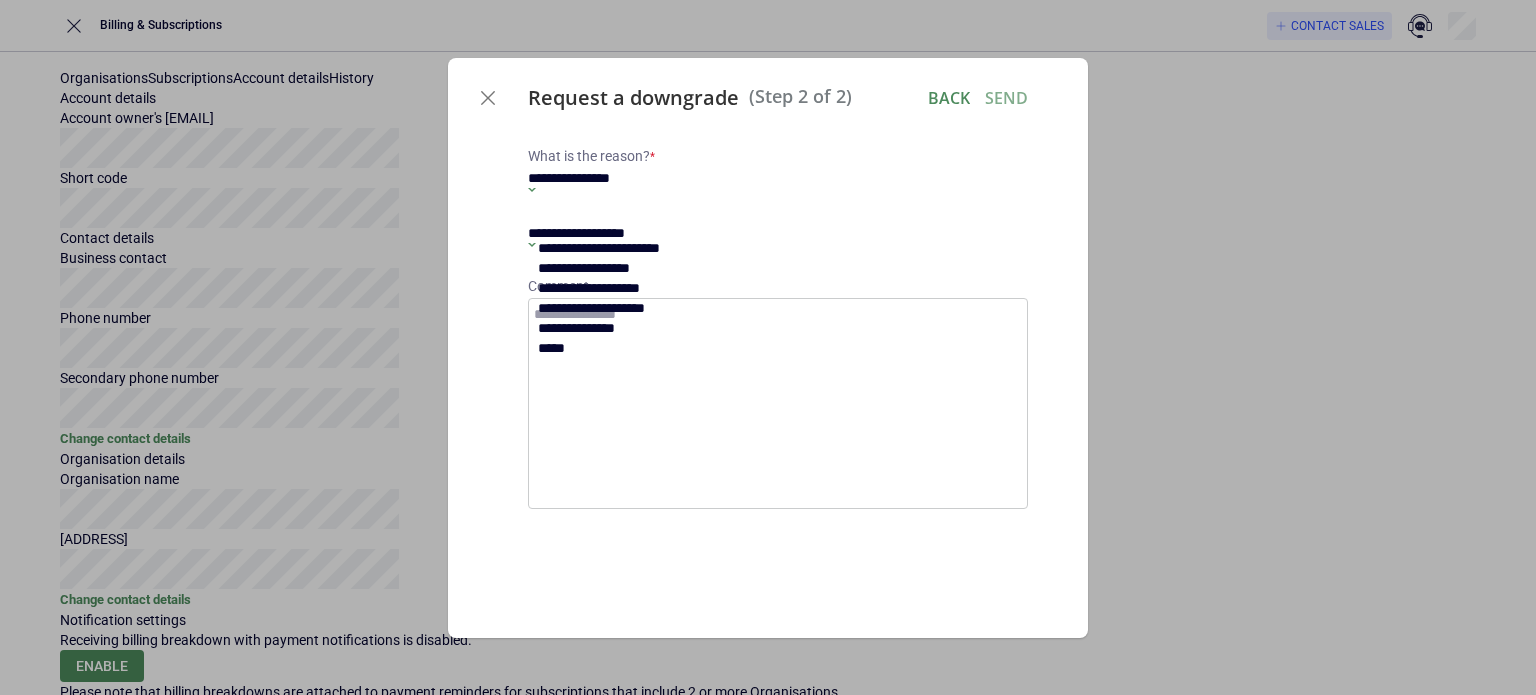 click on "**********" at bounding box center [667, 233] 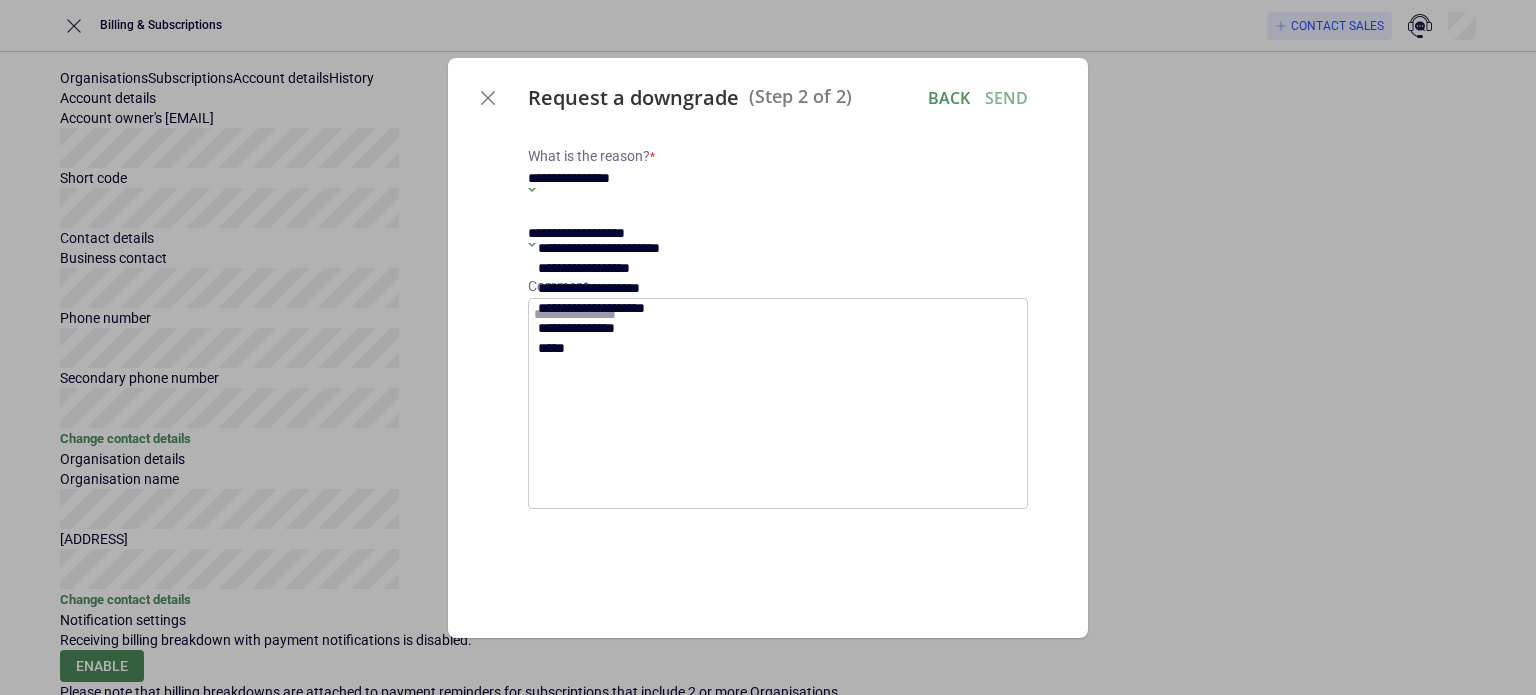 click on "*****" at bounding box center (678, 348) 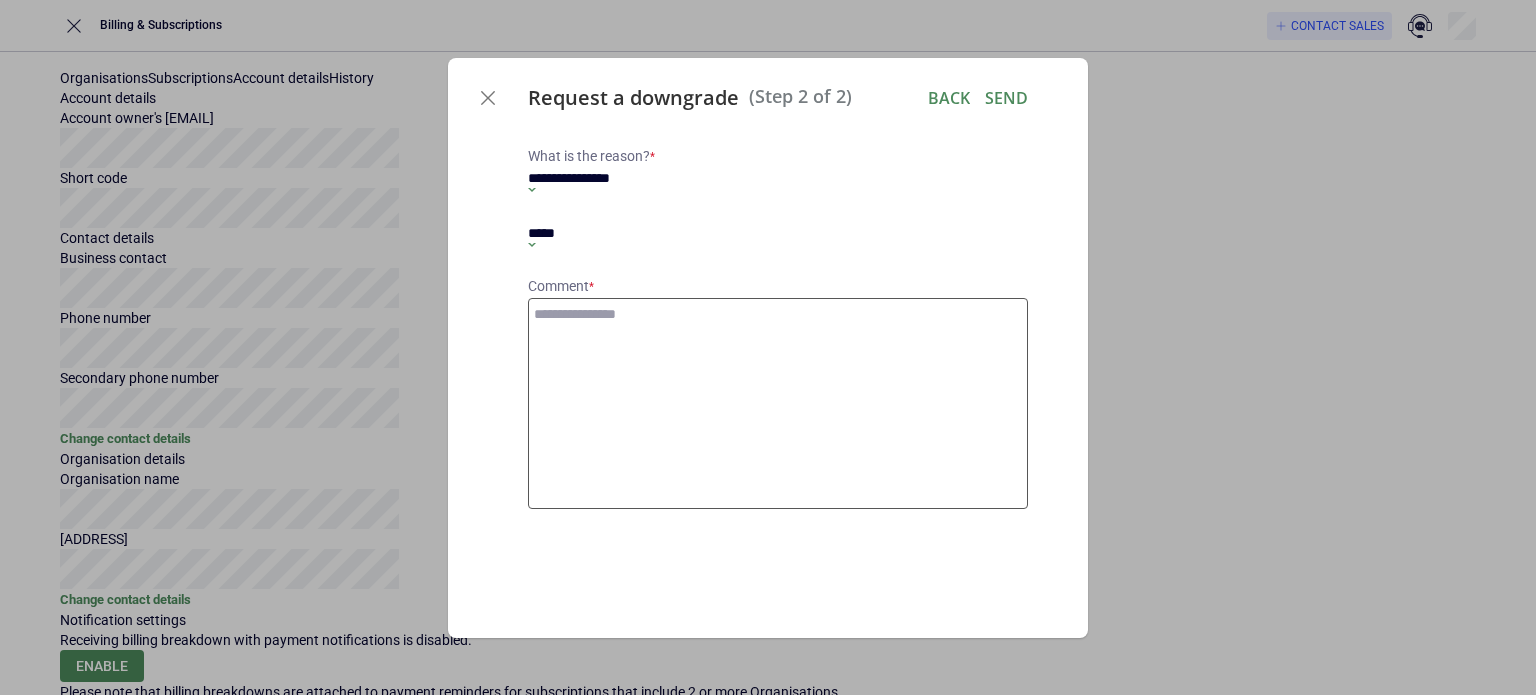 click at bounding box center [778, 404] 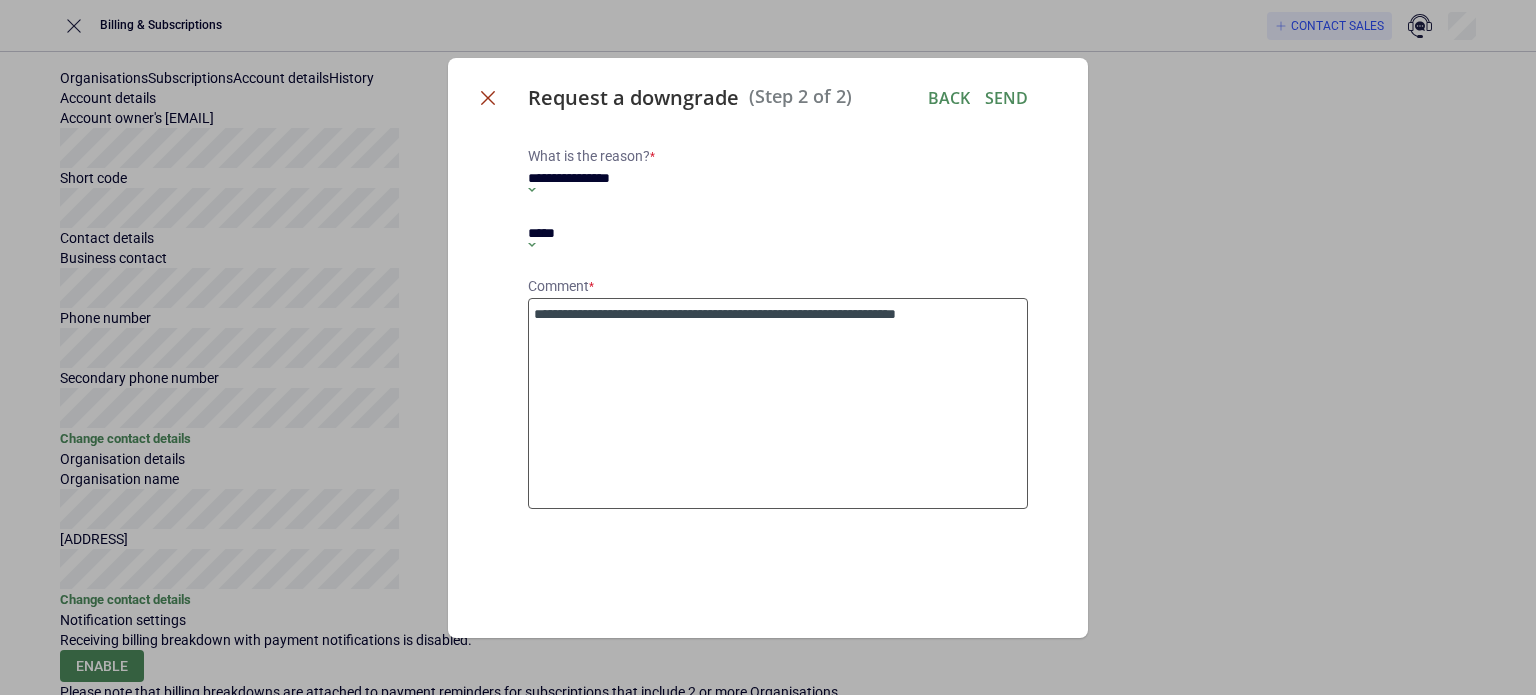 type on "**********" 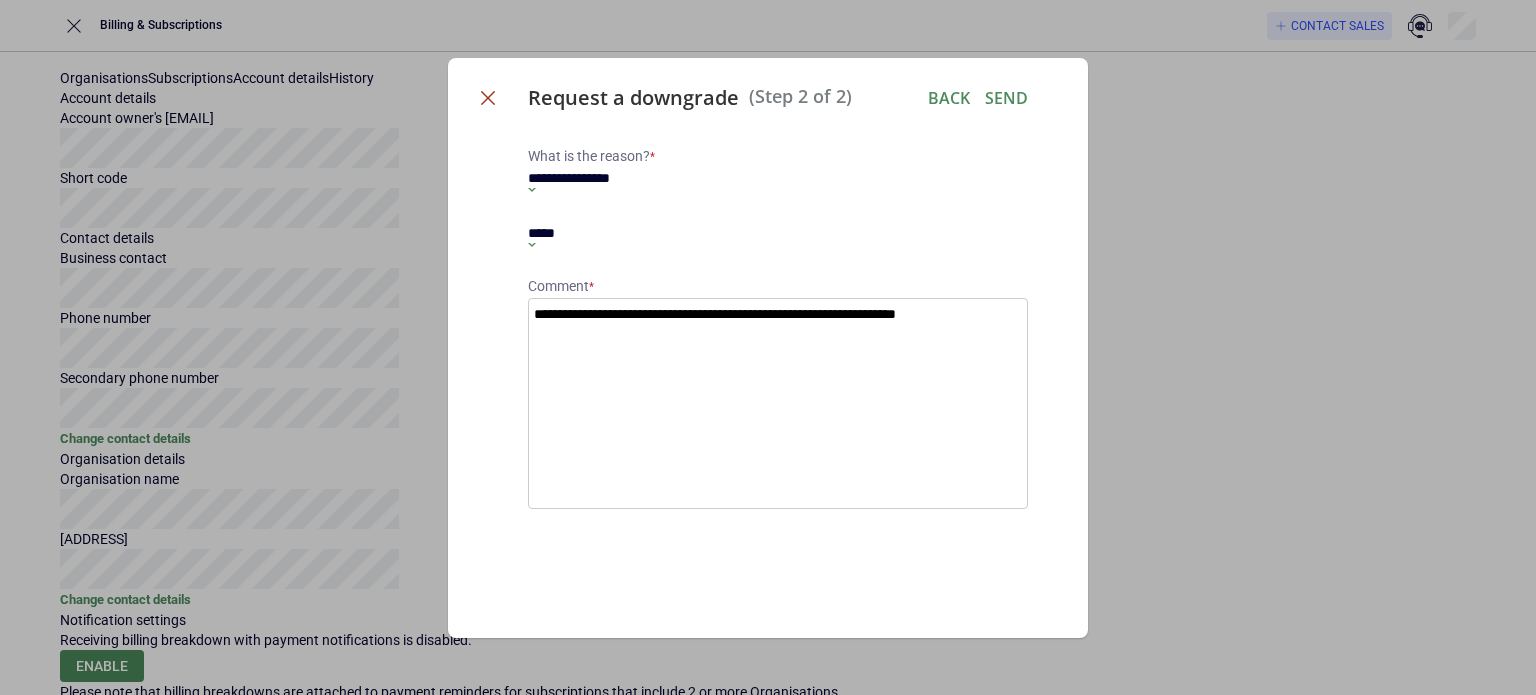 click at bounding box center (488, 98) 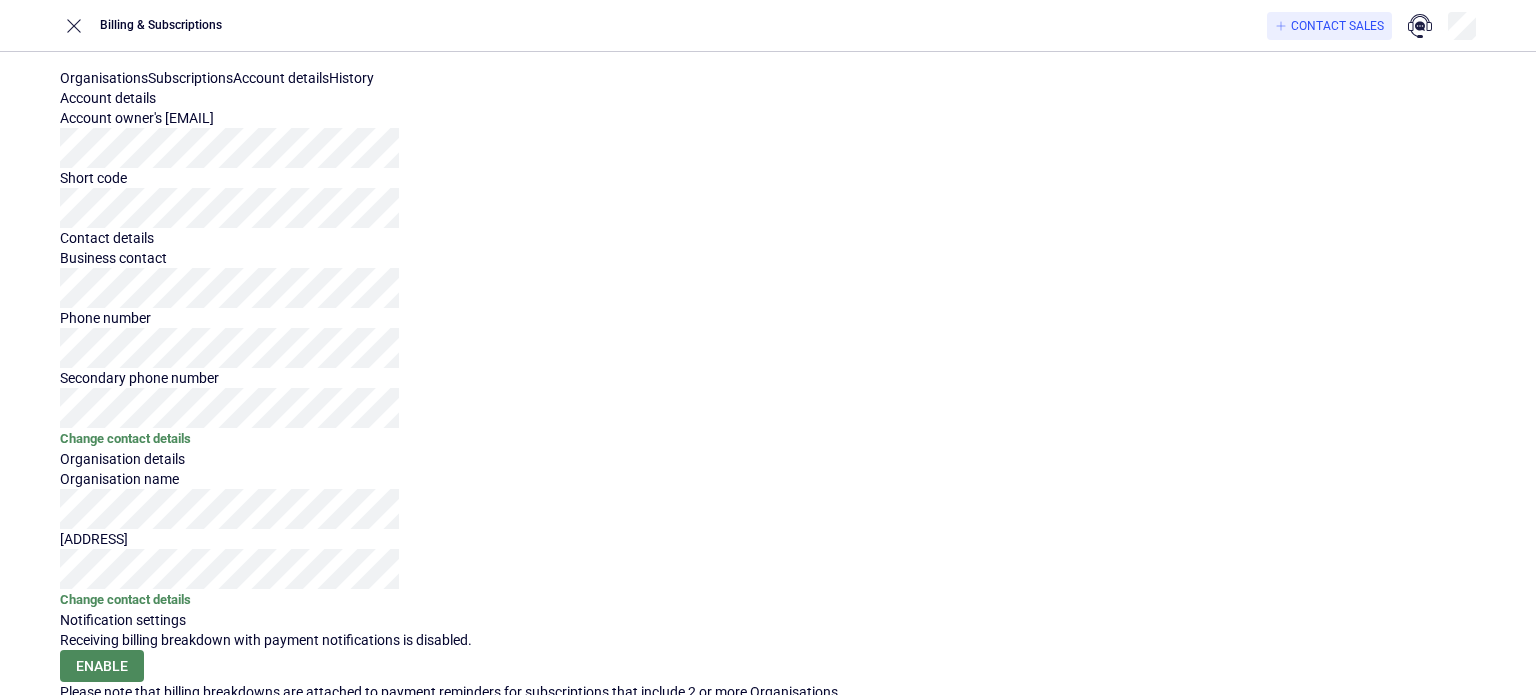click on "Organisations" at bounding box center (104, 78) 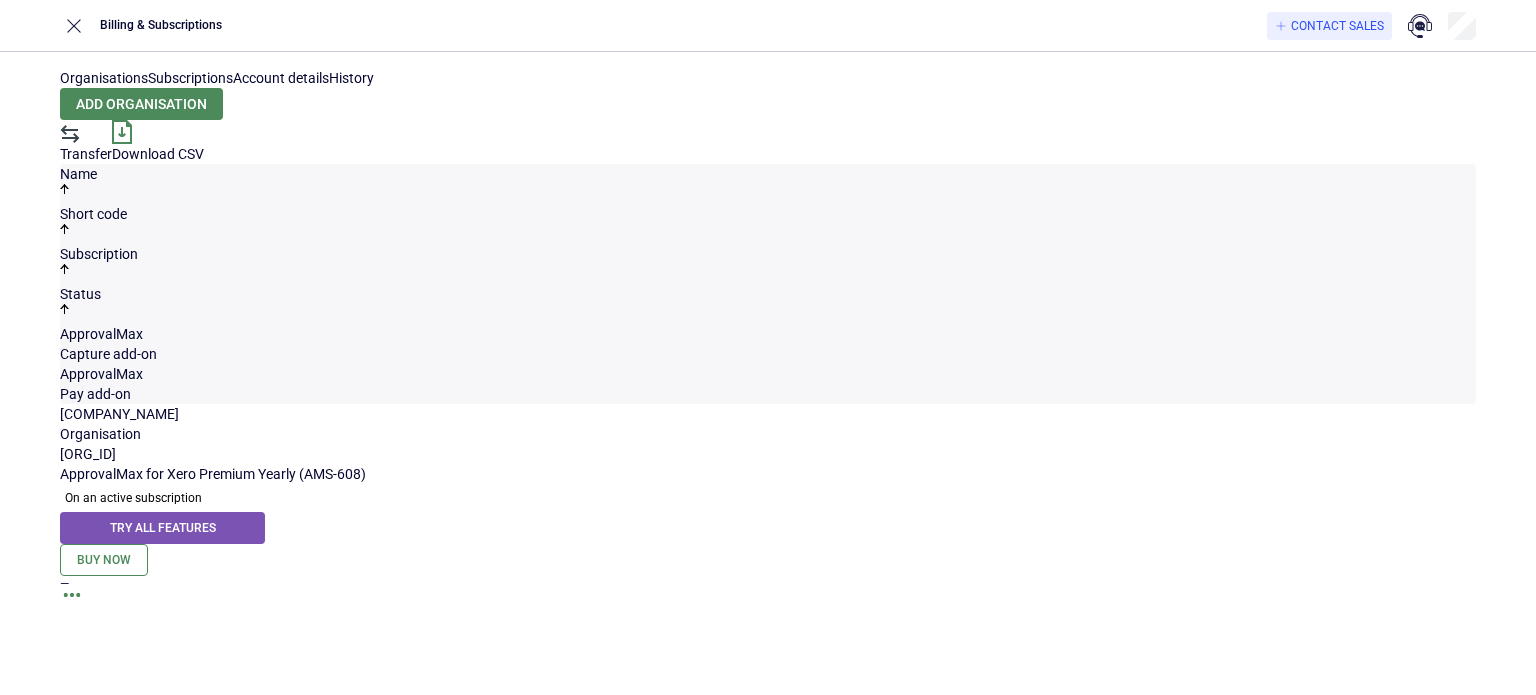 click on "Subscriptions" at bounding box center [190, 78] 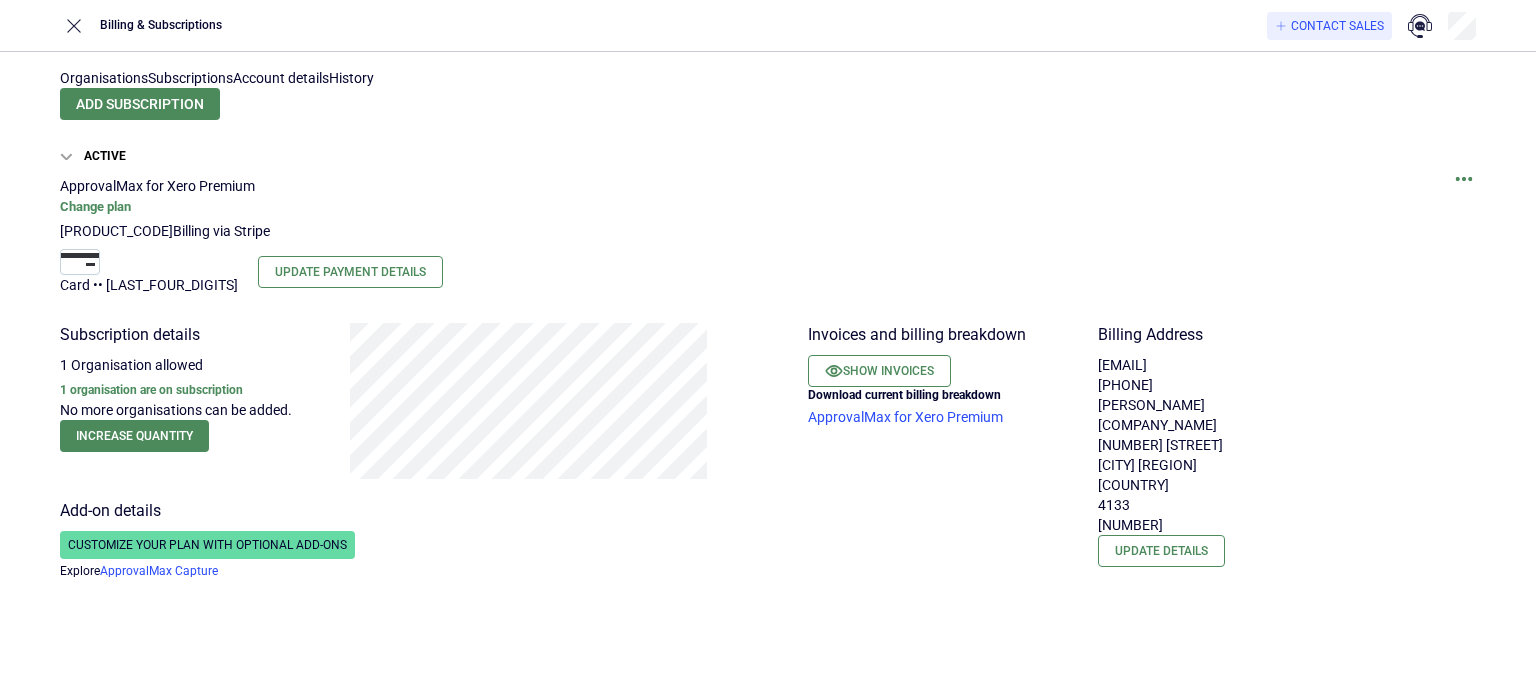 click on "Account details" at bounding box center (281, 78) 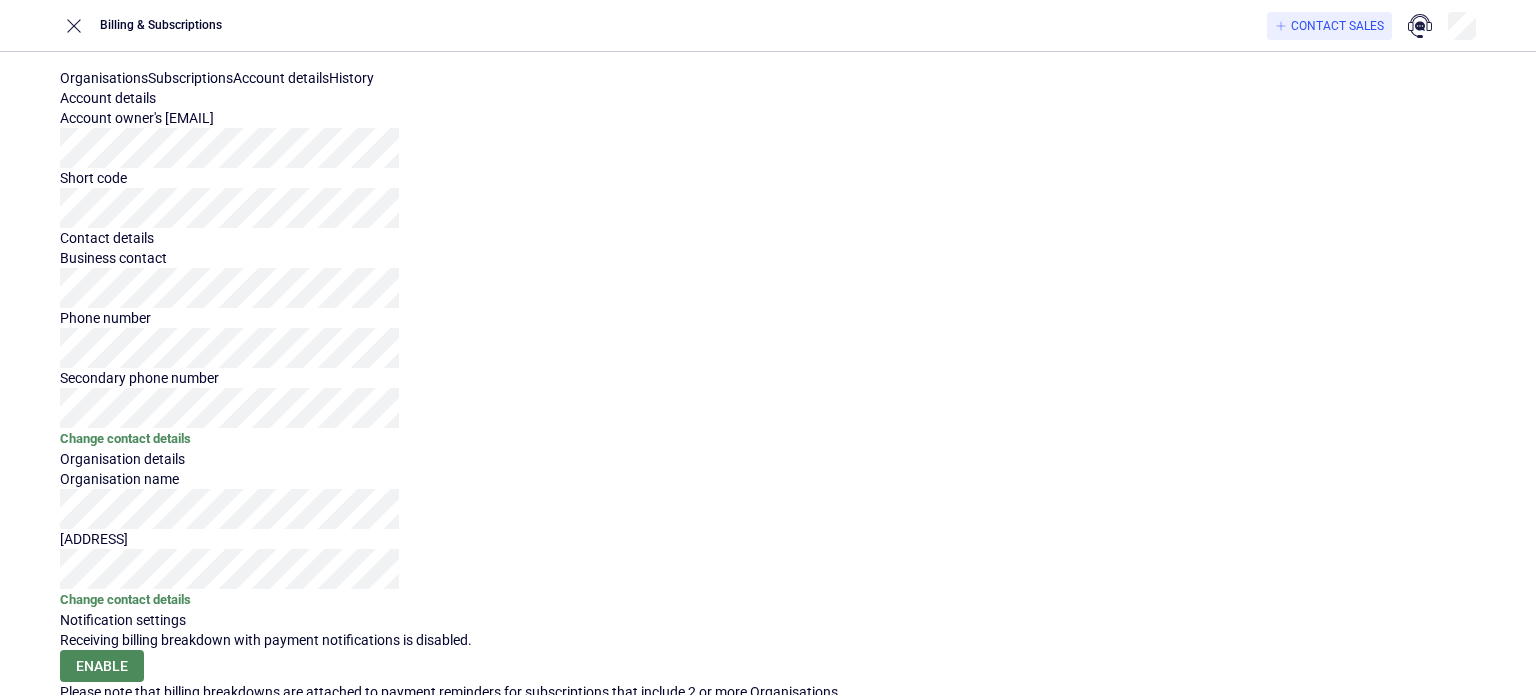 click at bounding box center (72, 712) 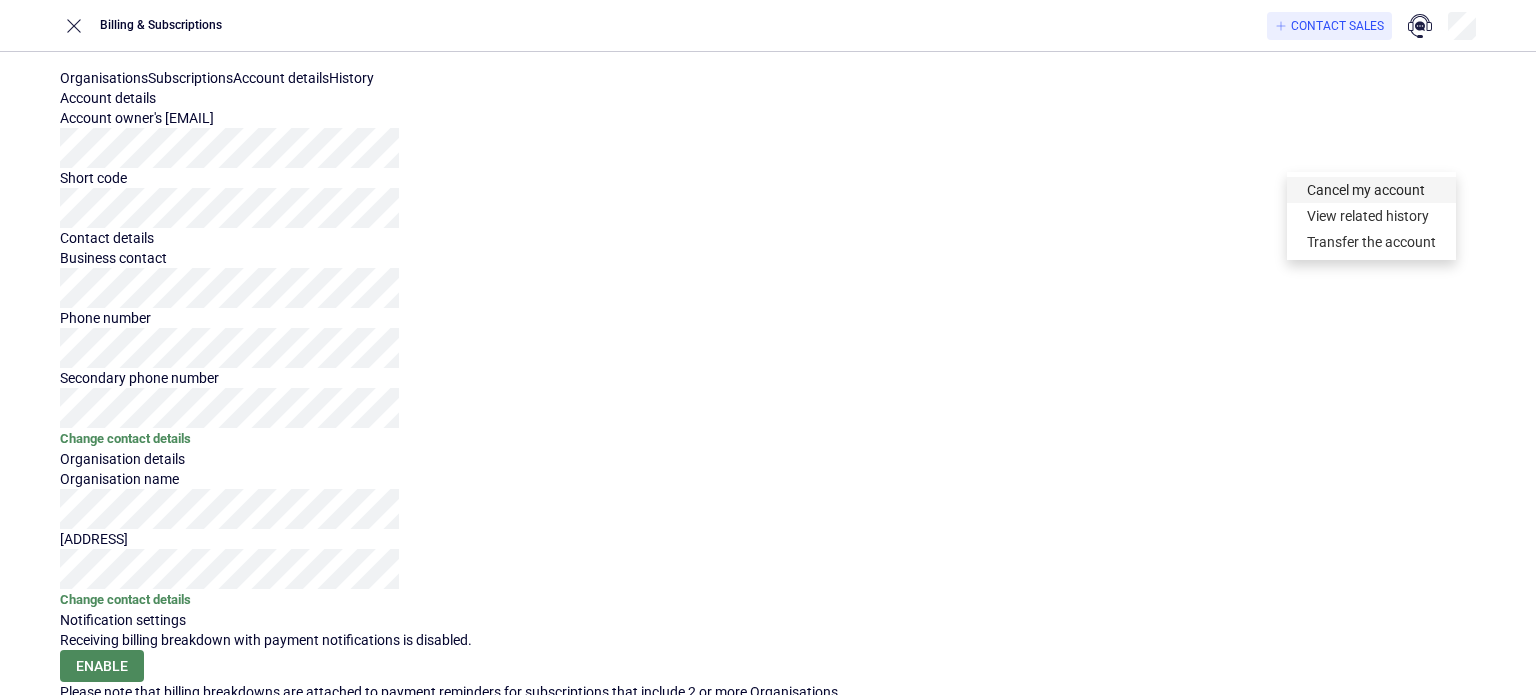 click on "Cancel my account" at bounding box center (1371, 190) 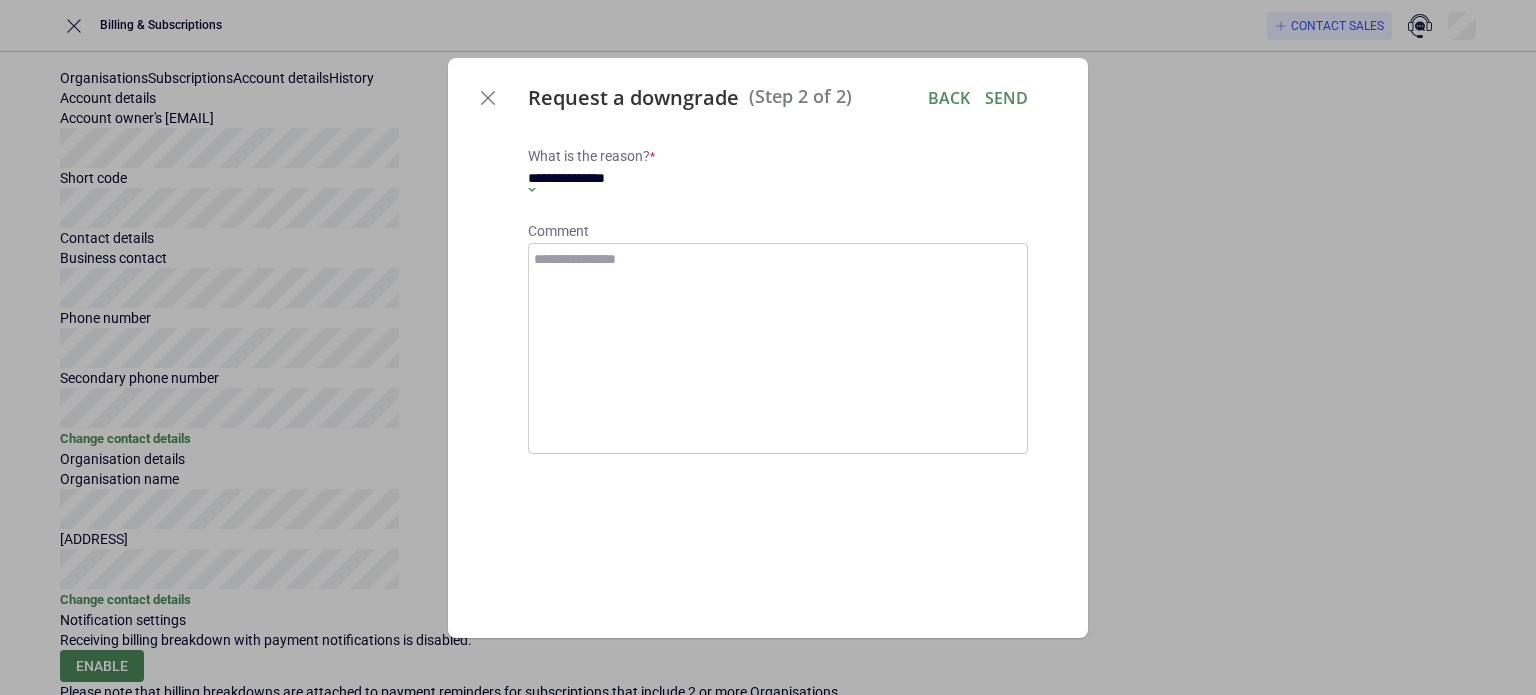 click on "**********" at bounding box center (667, 178) 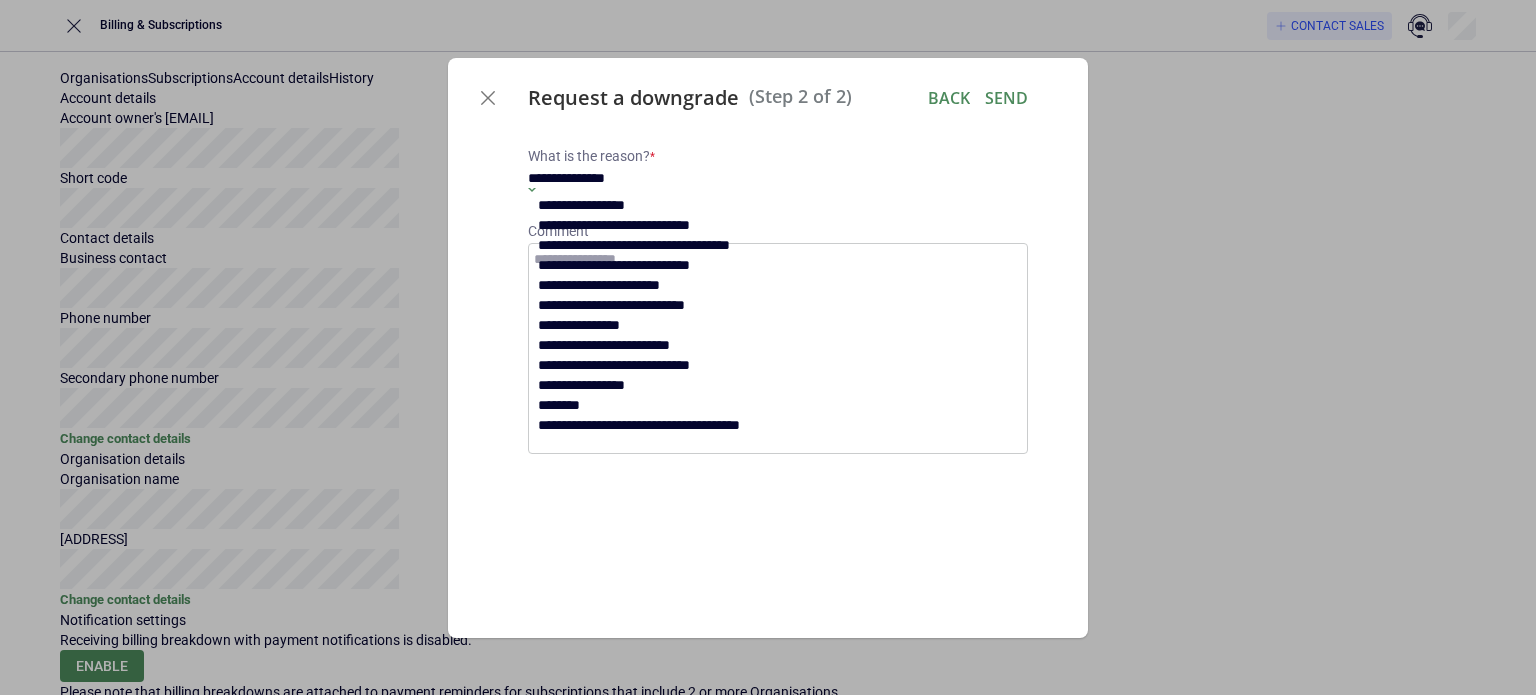 scroll, scrollTop: 100, scrollLeft: 0, axis: vertical 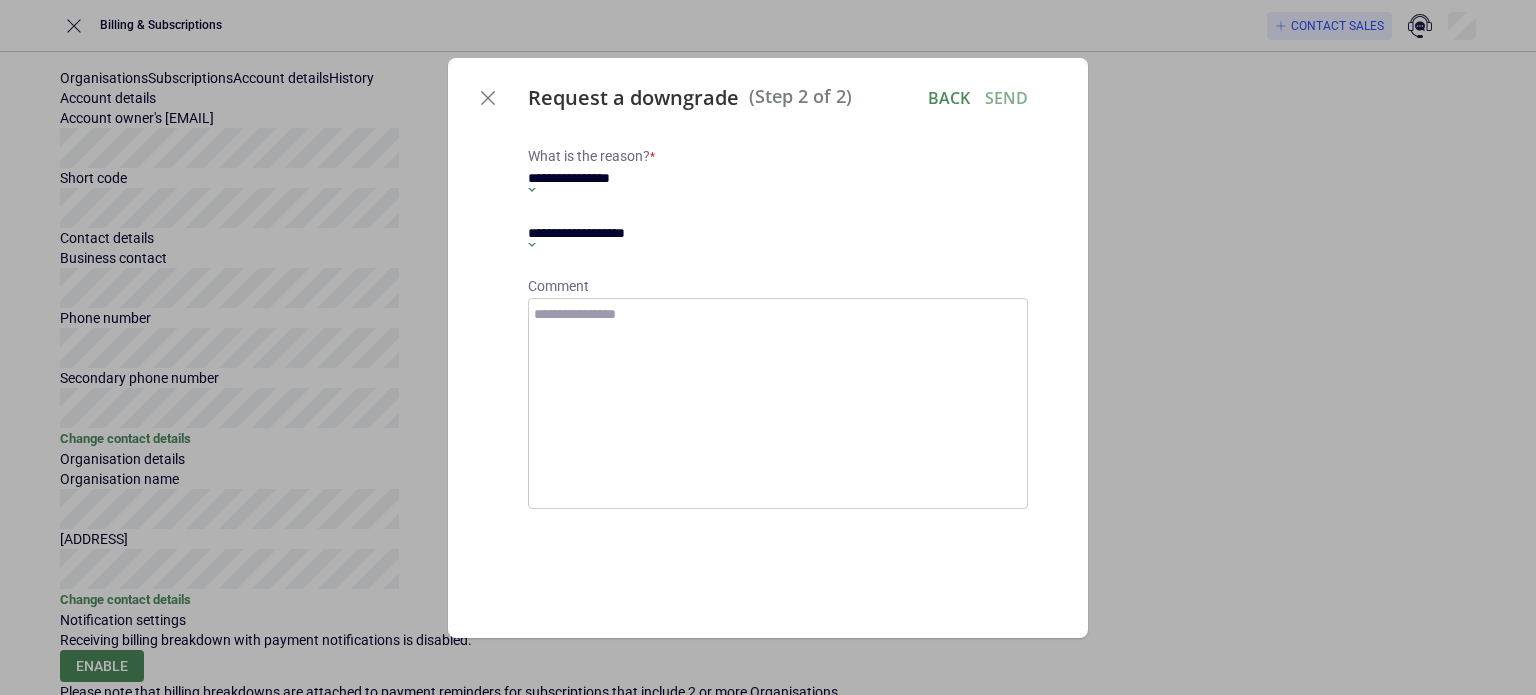 click on "**********" at bounding box center [667, 233] 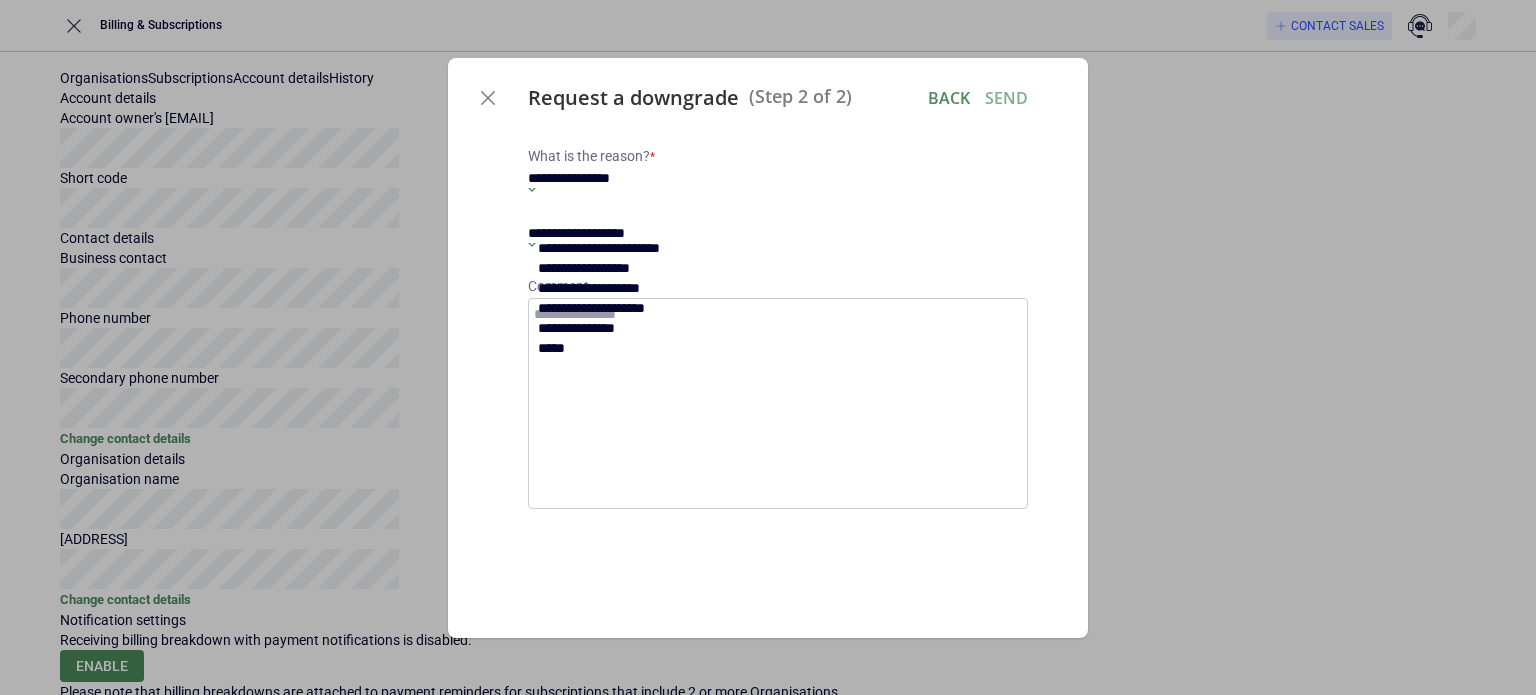 click on "*****" at bounding box center (678, 348) 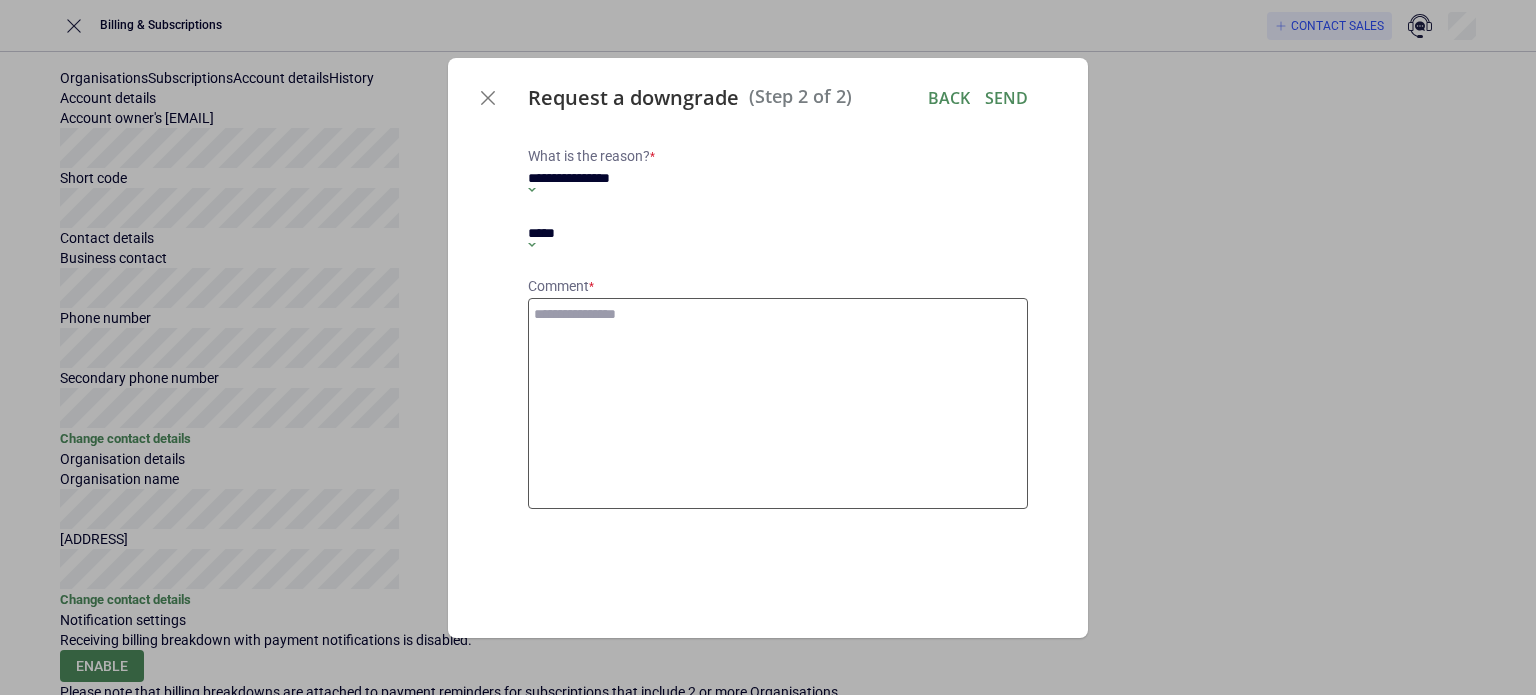 click at bounding box center (778, 404) 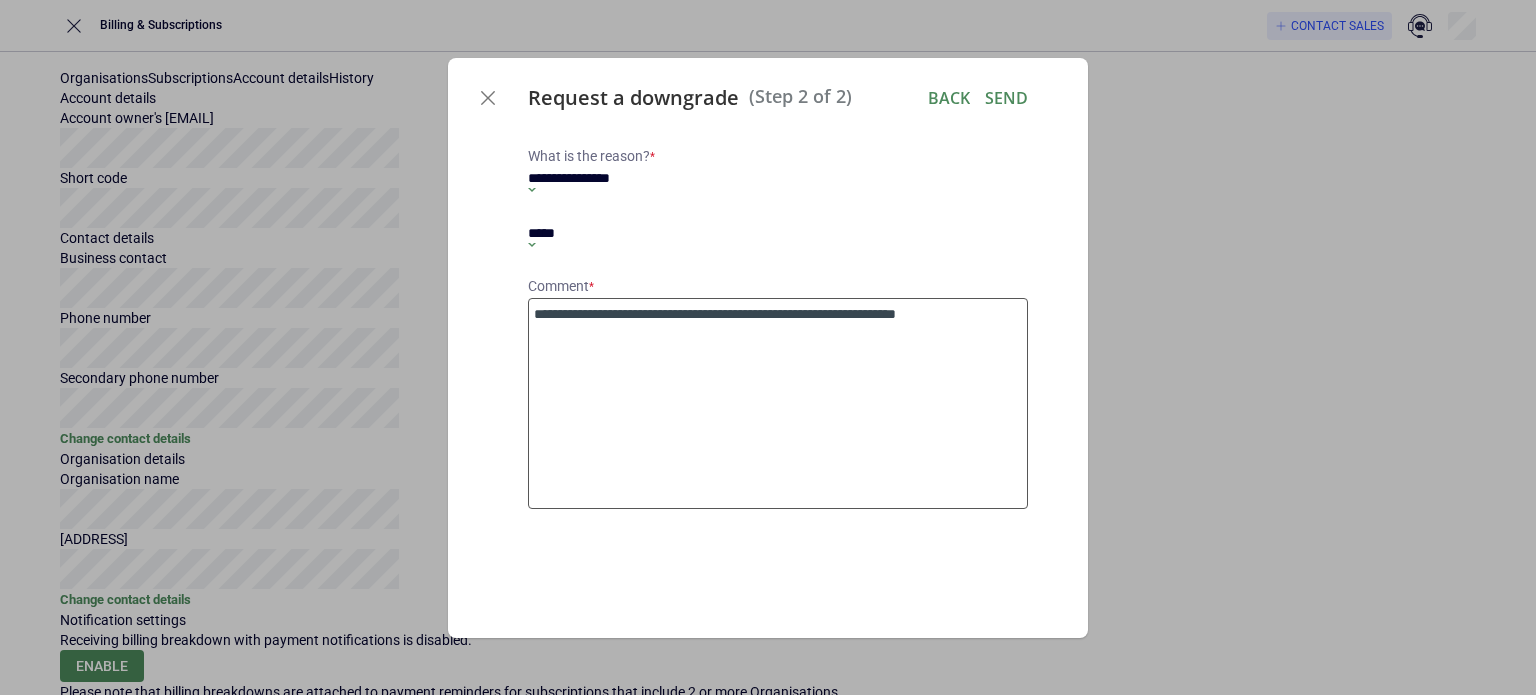 click on "**********" at bounding box center (778, 404) 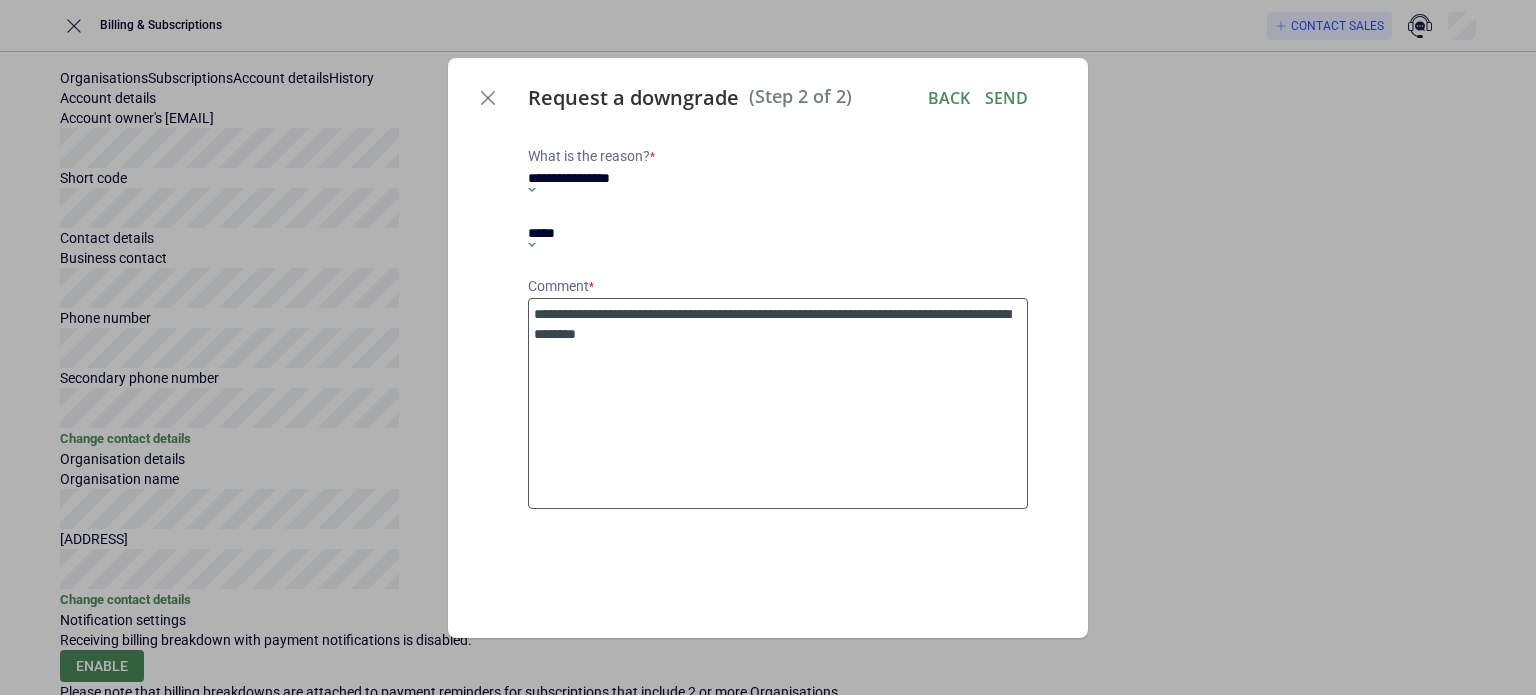 click on "**********" at bounding box center [778, 404] 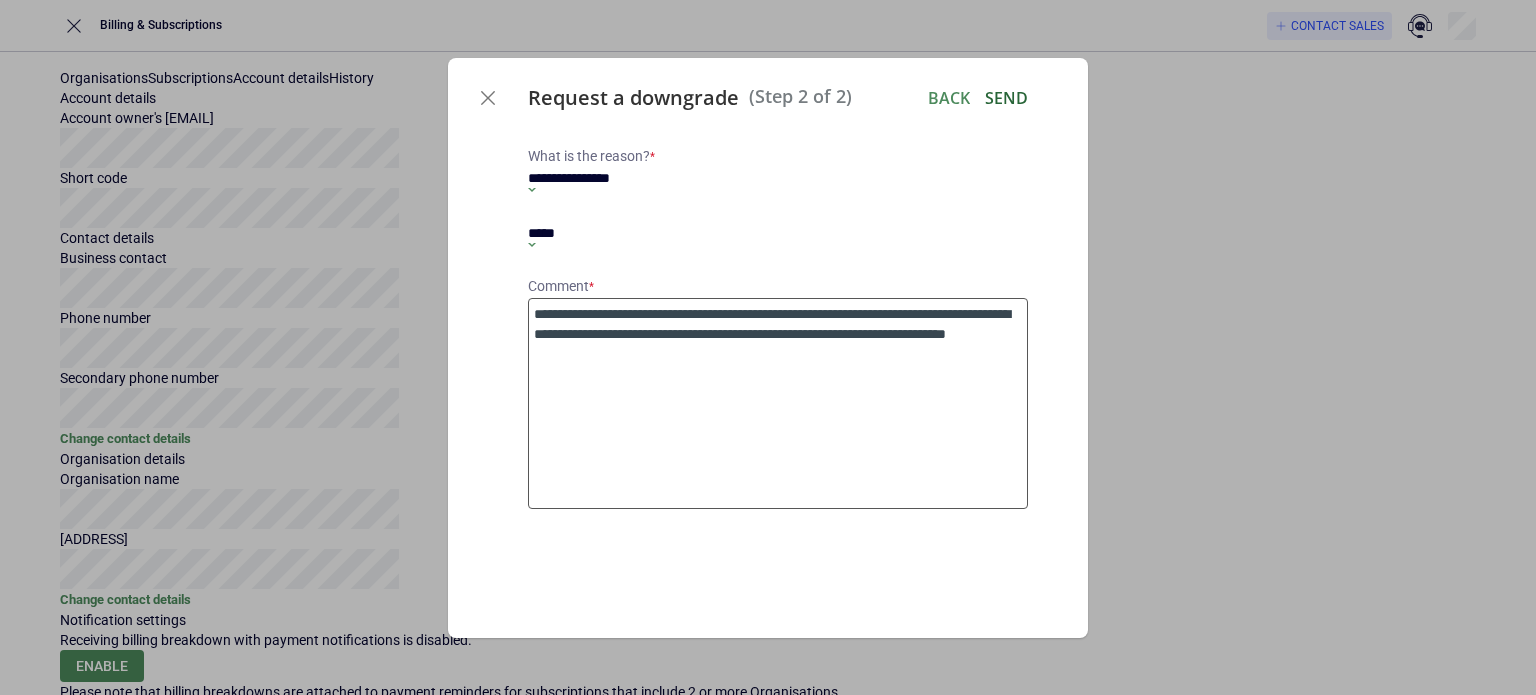 type on "**********" 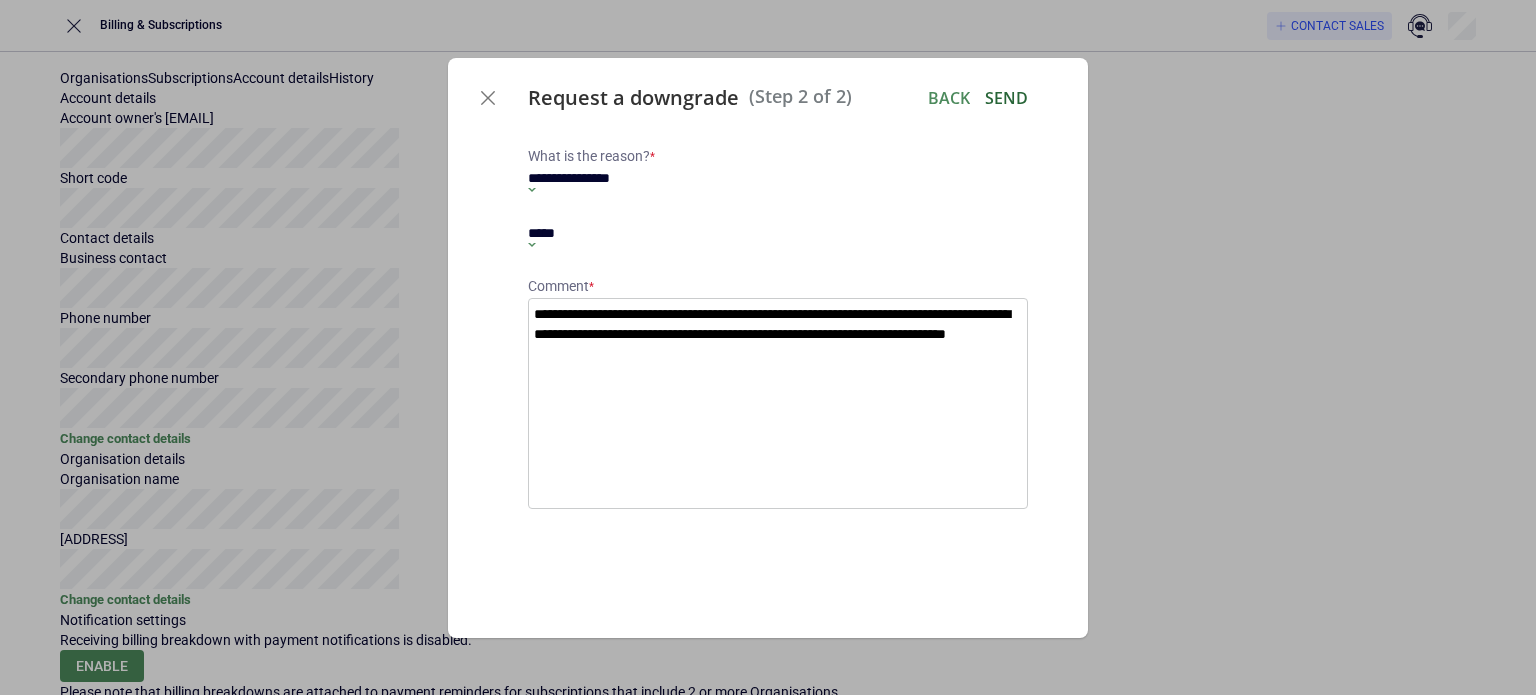 click on "Send" at bounding box center (1006, 98) 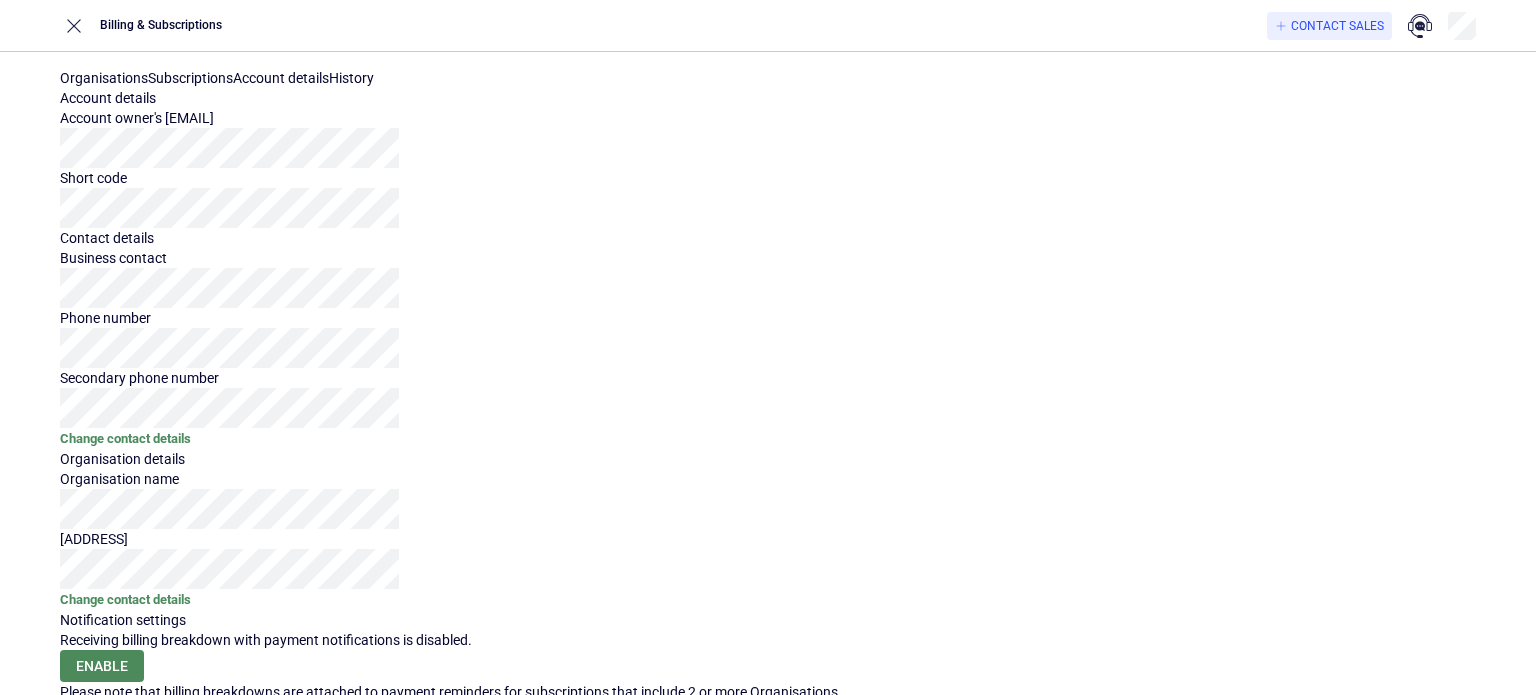 click on "History" at bounding box center [351, 78] 